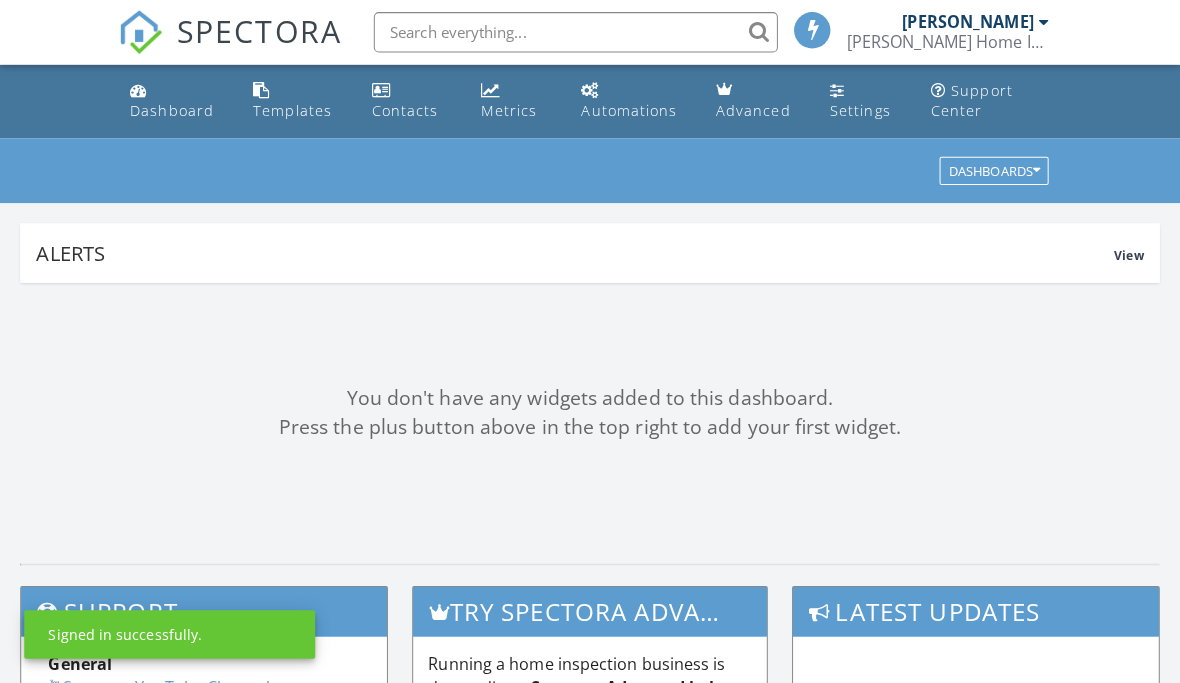 scroll, scrollTop: 0, scrollLeft: 0, axis: both 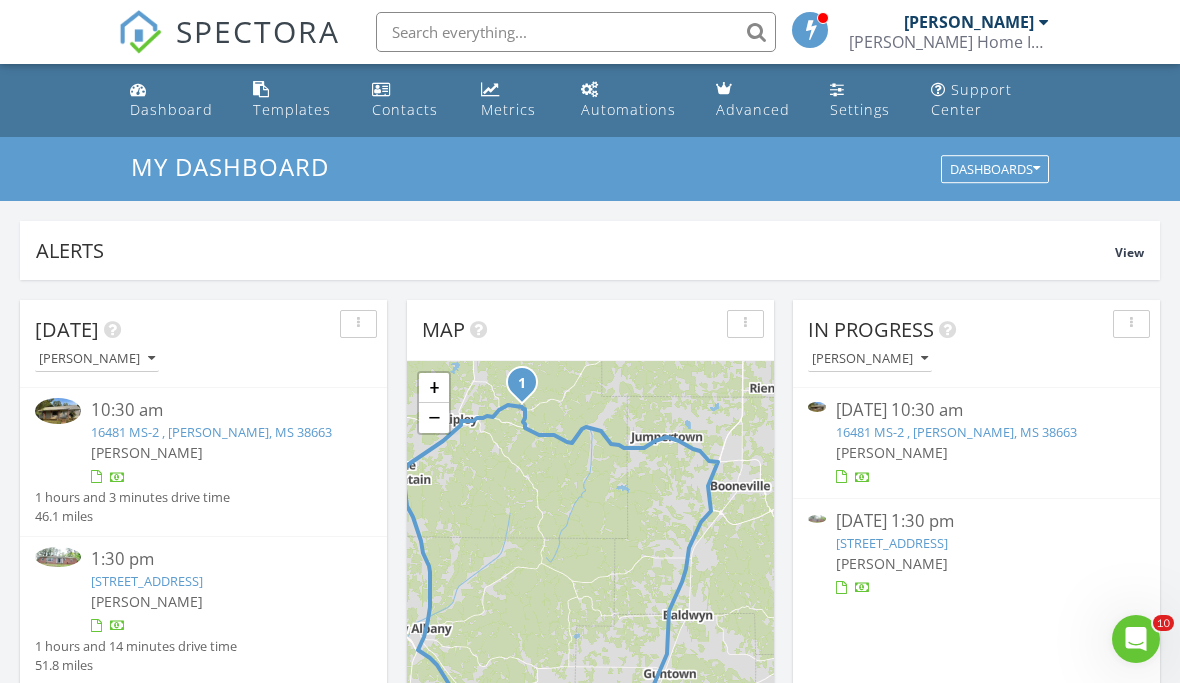 click on "16481 MS-2 , Ripley, MS 38663" at bounding box center (211, 432) 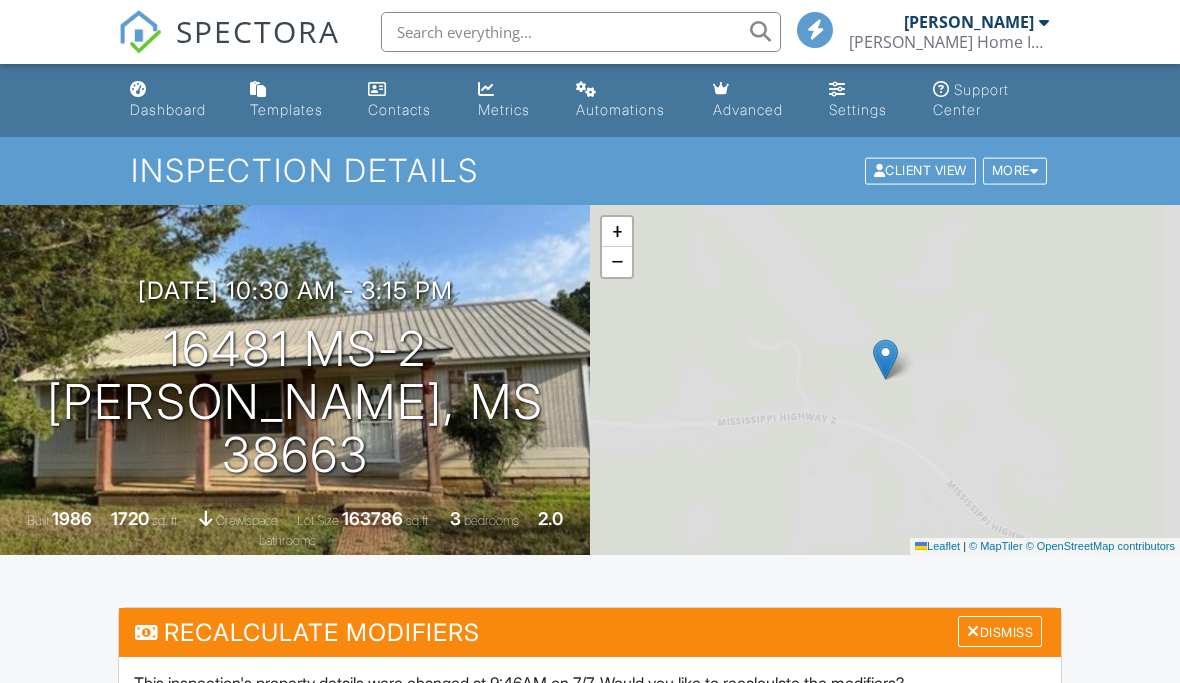 scroll, scrollTop: 0, scrollLeft: 0, axis: both 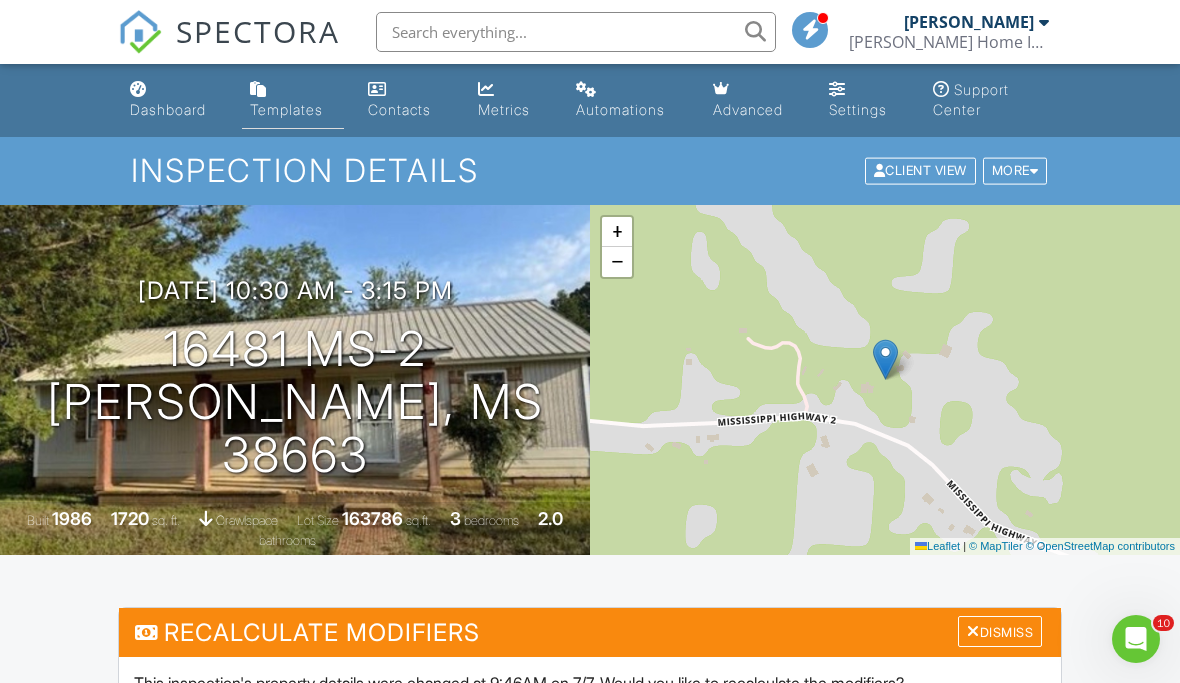 click on "Templates" at bounding box center [286, 109] 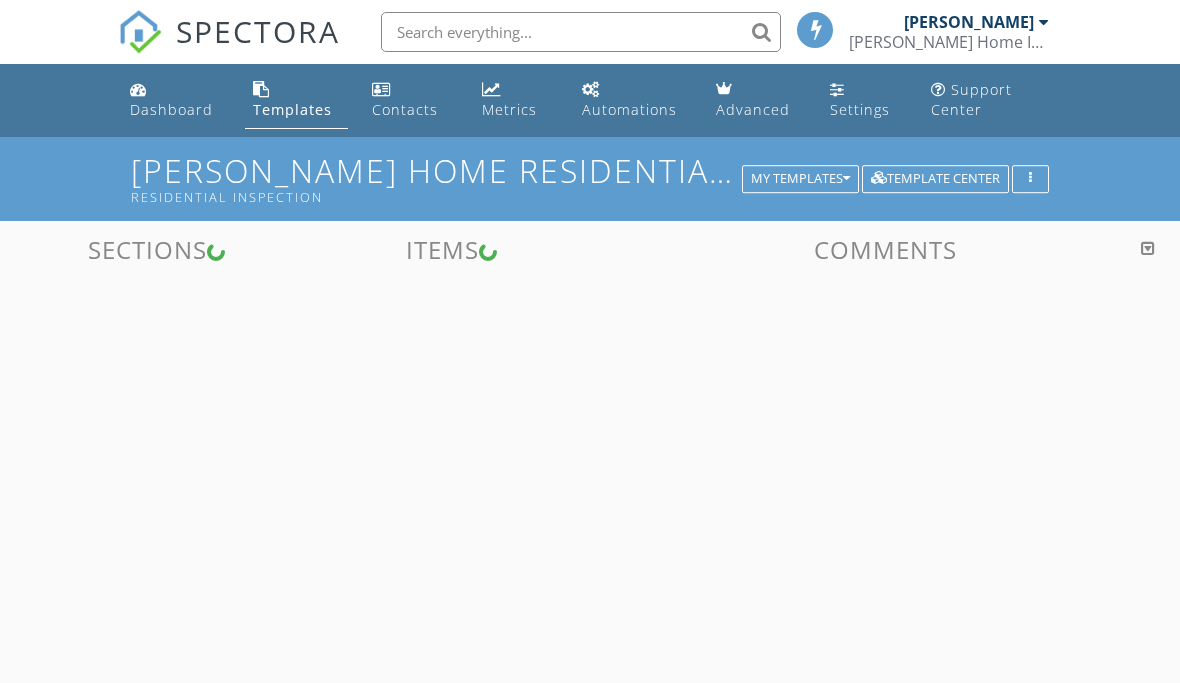 scroll, scrollTop: 0, scrollLeft: 0, axis: both 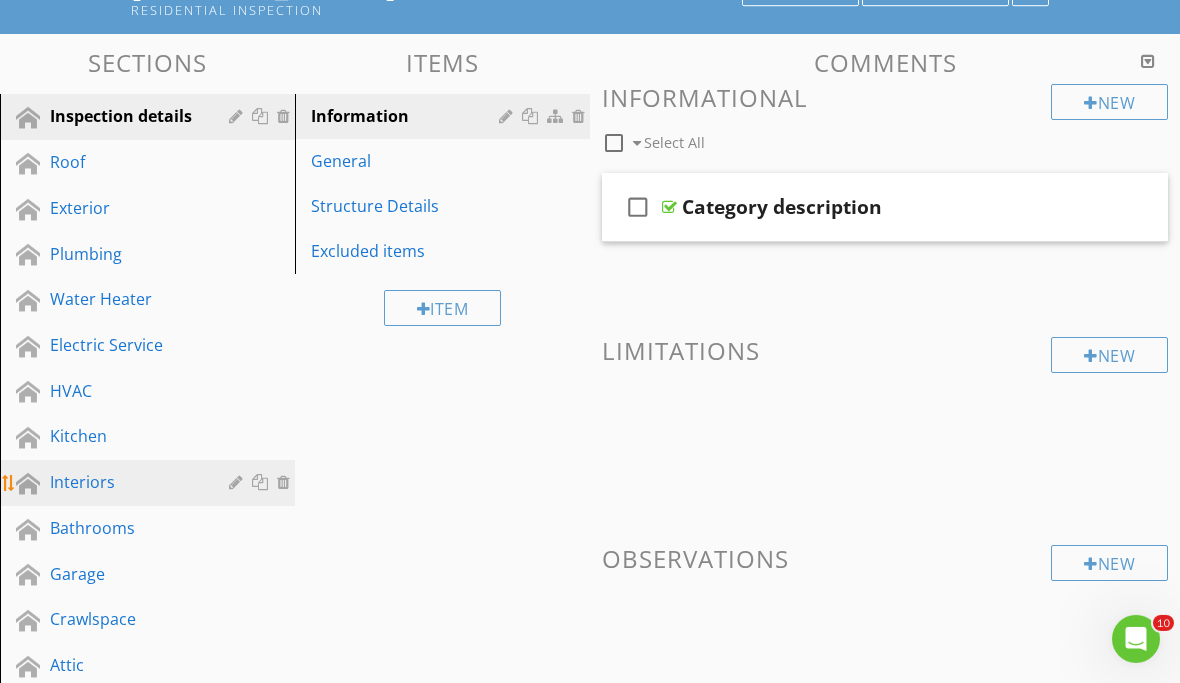 click on "Interiors" at bounding box center (125, 482) 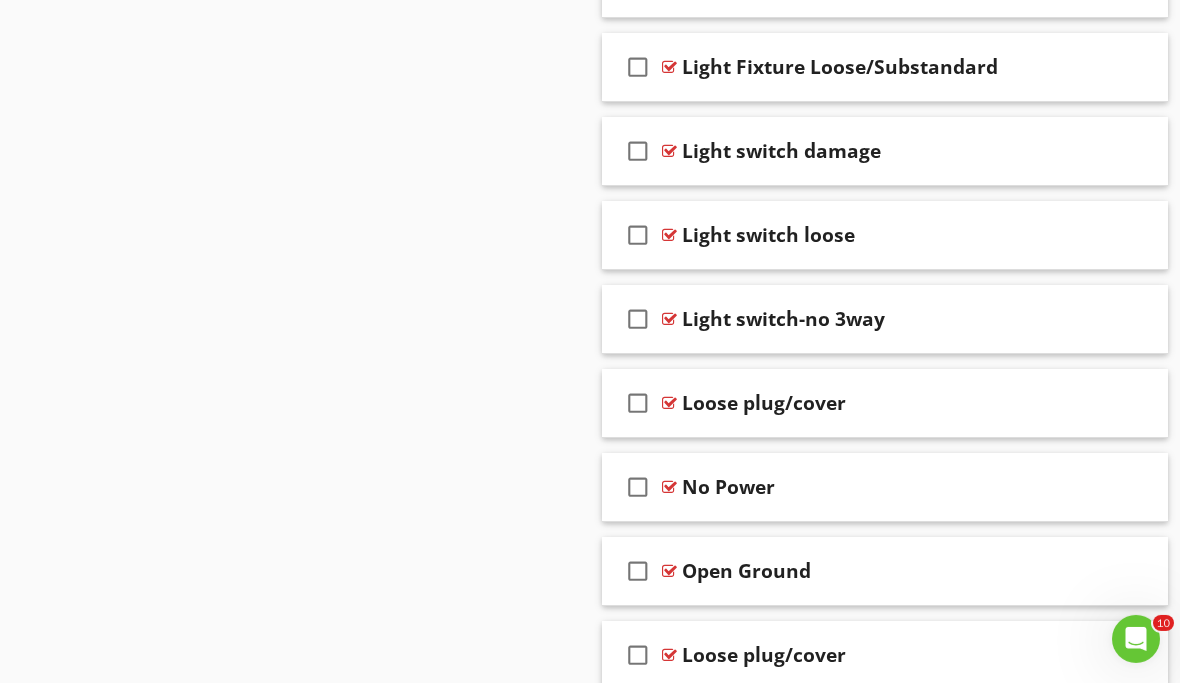 scroll, scrollTop: 3193, scrollLeft: 0, axis: vertical 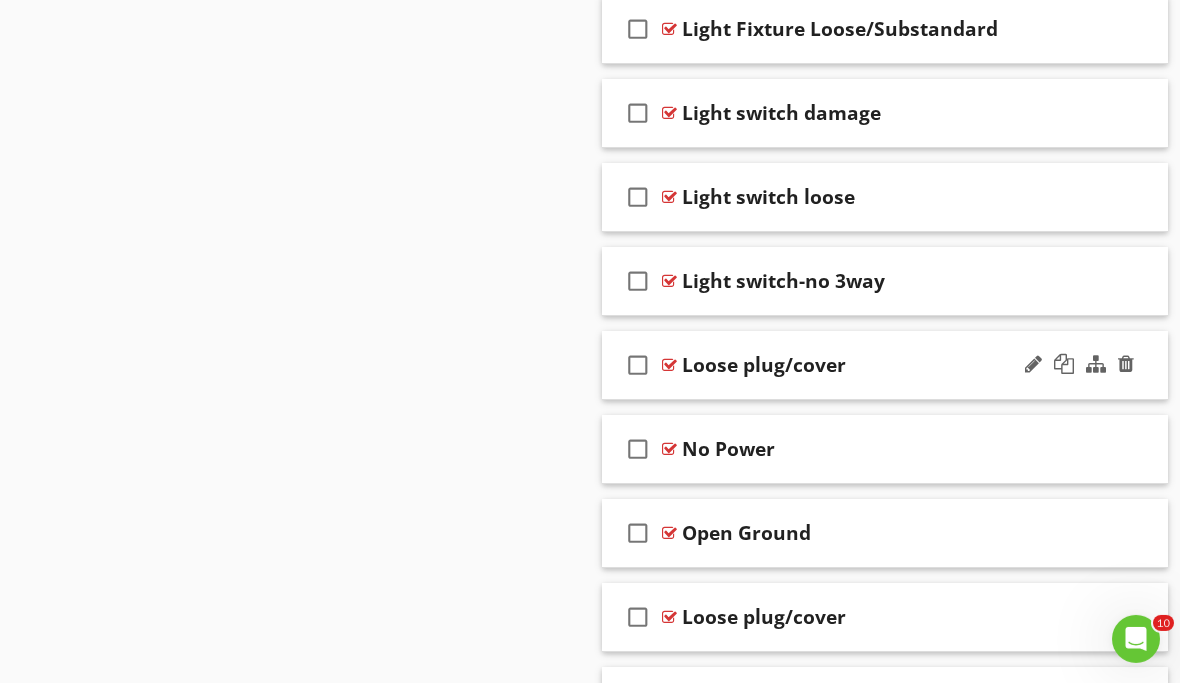 click on "Loose plug/cover" at bounding box center (879, 365) 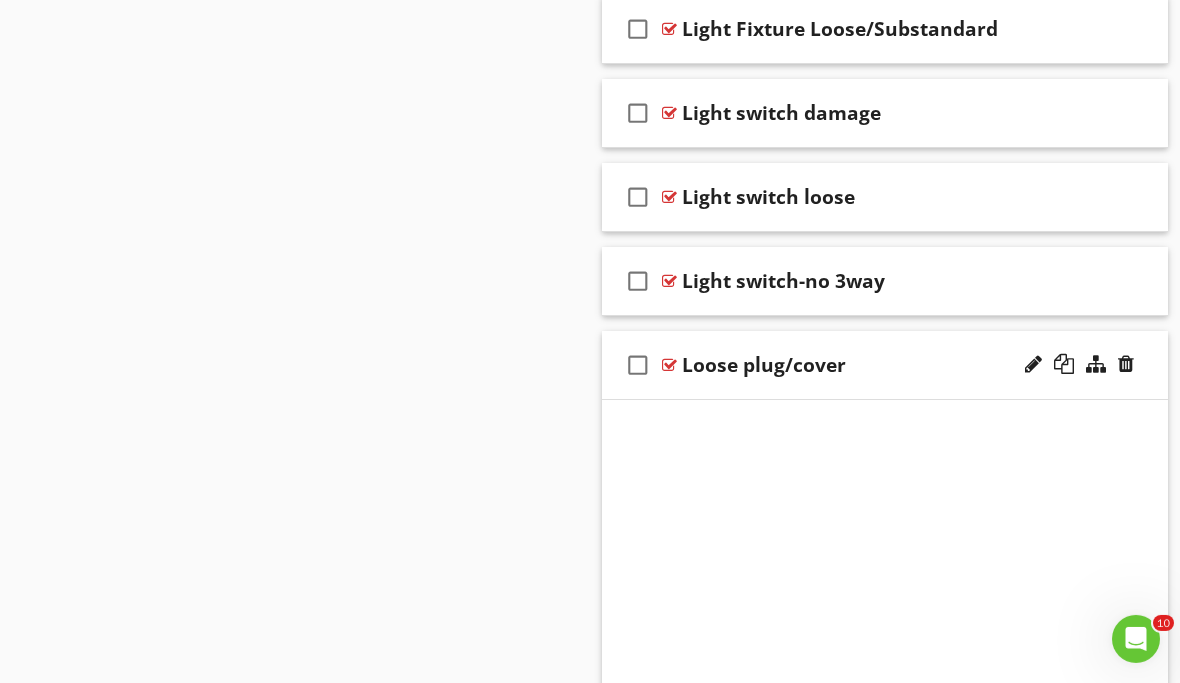 scroll, scrollTop: 3192, scrollLeft: 0, axis: vertical 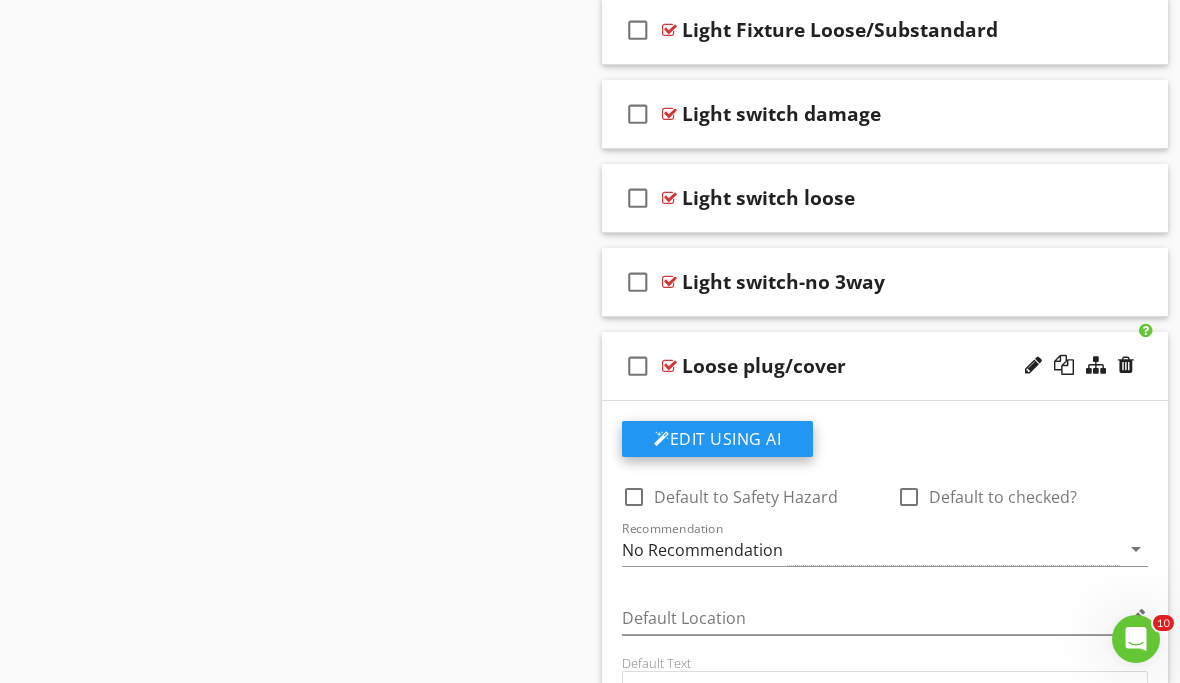 click on "Edit Using AI" at bounding box center [717, 439] 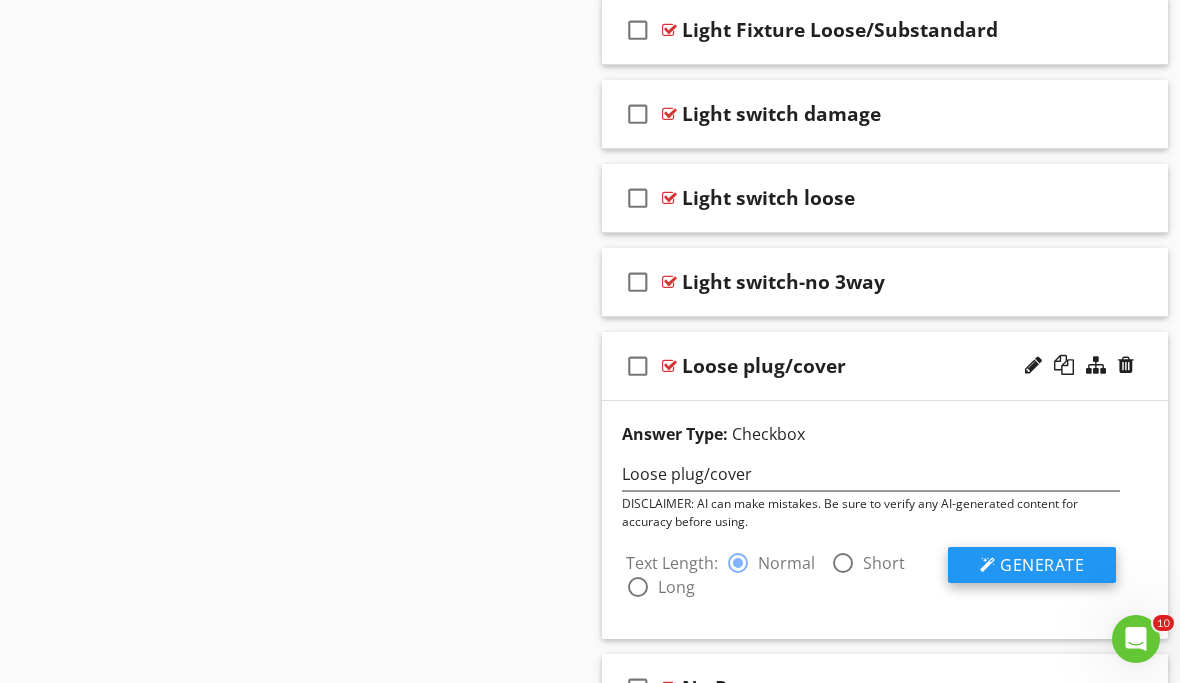 click on "Generate" at bounding box center [1042, 565] 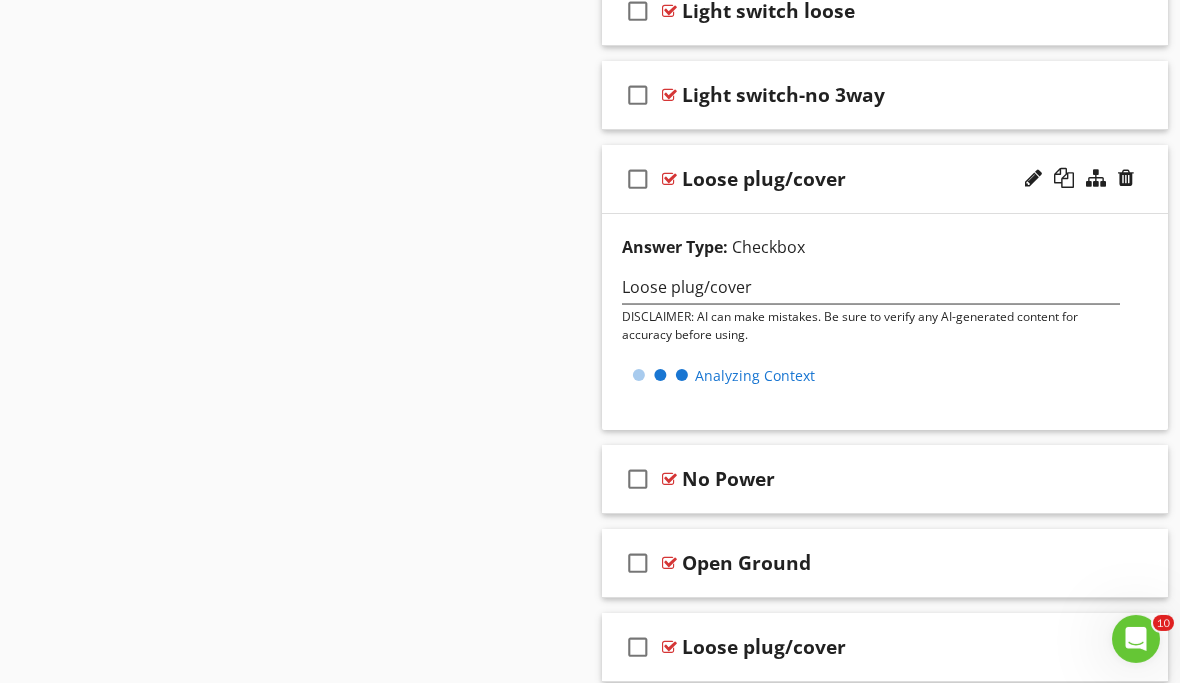 scroll, scrollTop: 3451, scrollLeft: 0, axis: vertical 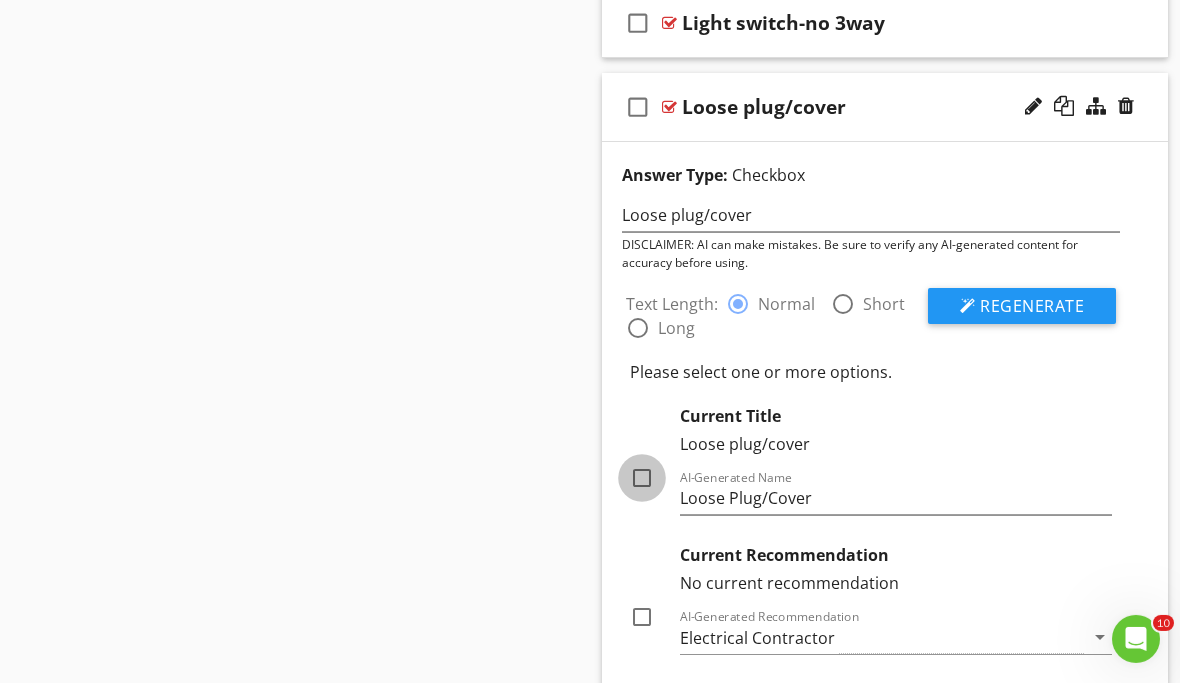 click at bounding box center (642, 478) 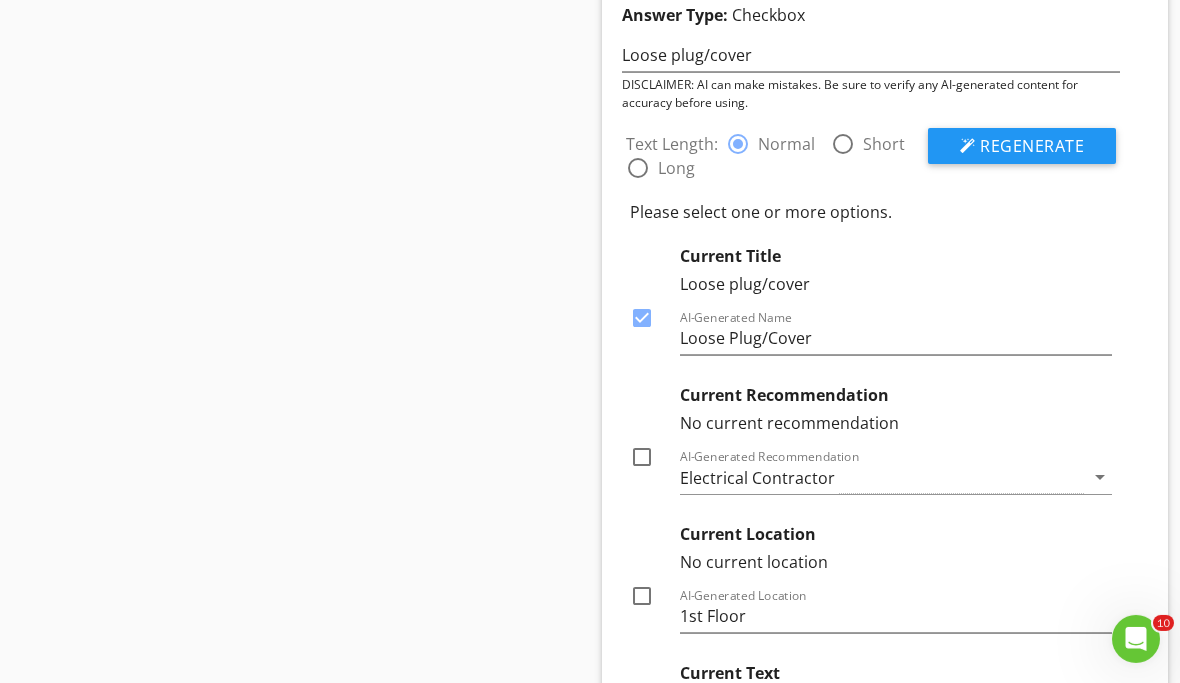 scroll, scrollTop: 3613, scrollLeft: 0, axis: vertical 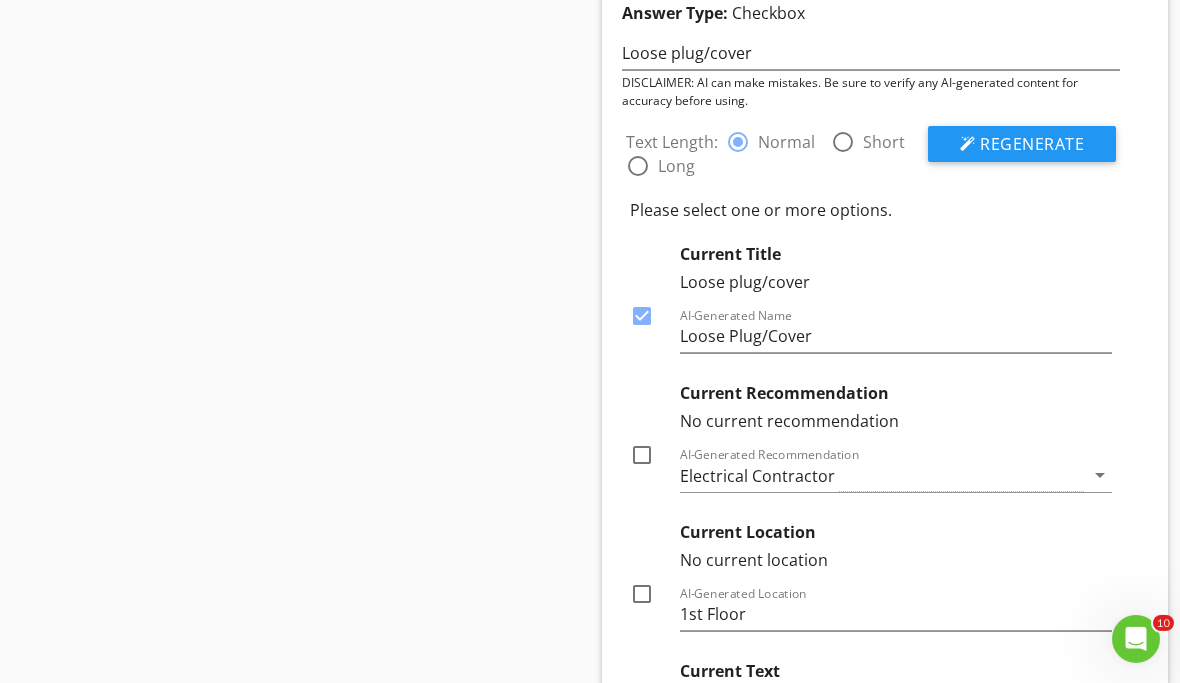 click at bounding box center (642, 455) 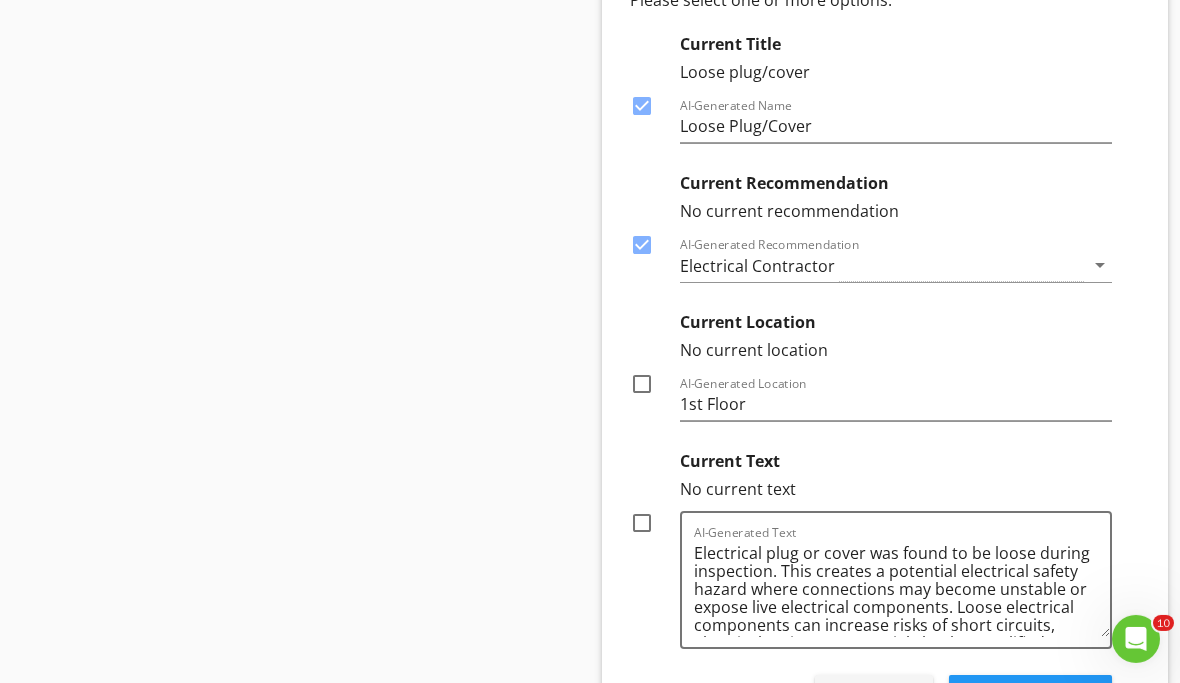 scroll, scrollTop: 3825, scrollLeft: 0, axis: vertical 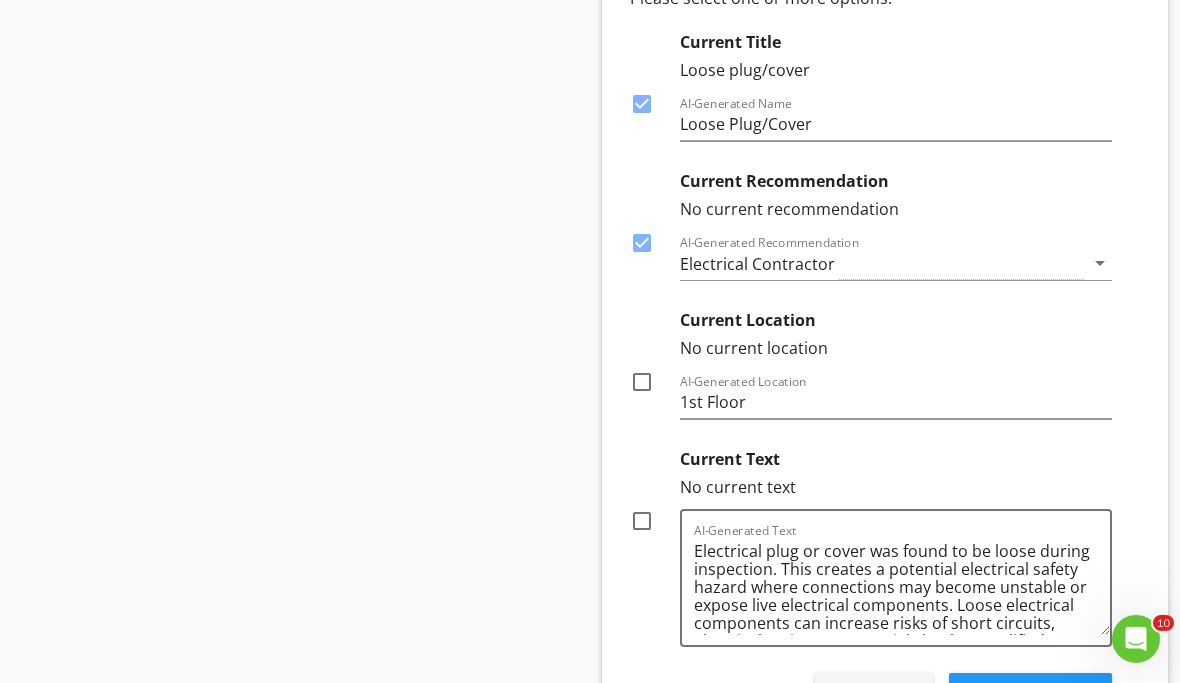 click at bounding box center [642, 521] 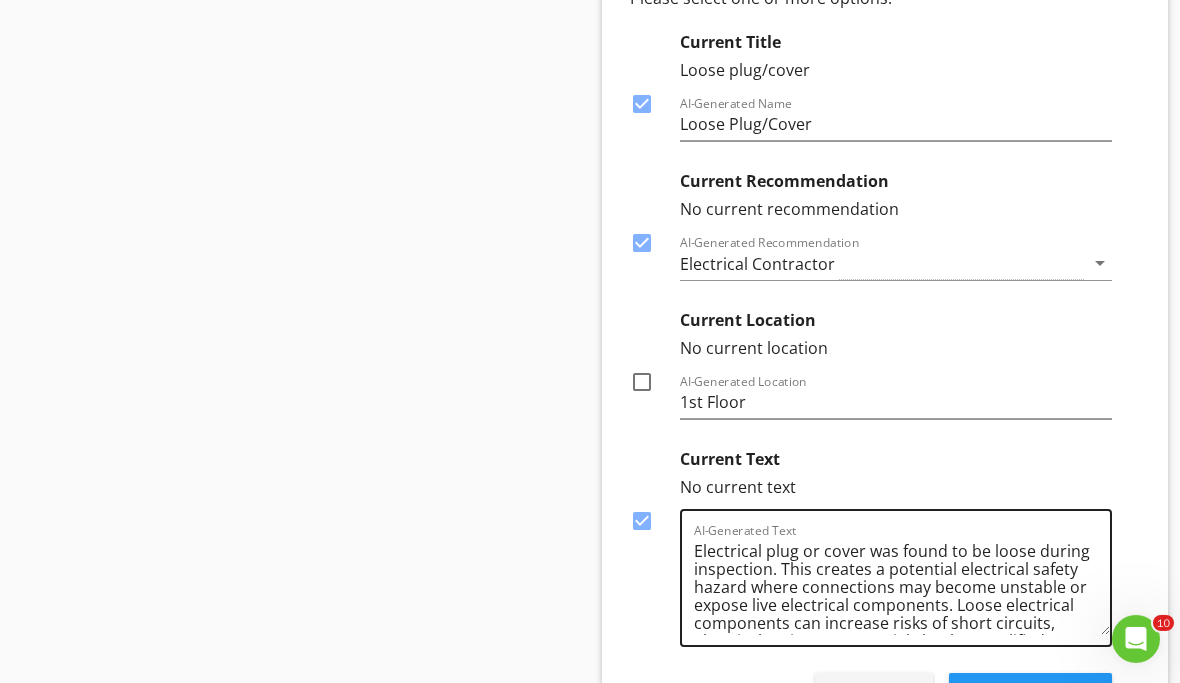 drag, startPoint x: 693, startPoint y: 549, endPoint x: 981, endPoint y: 614, distance: 295.24396 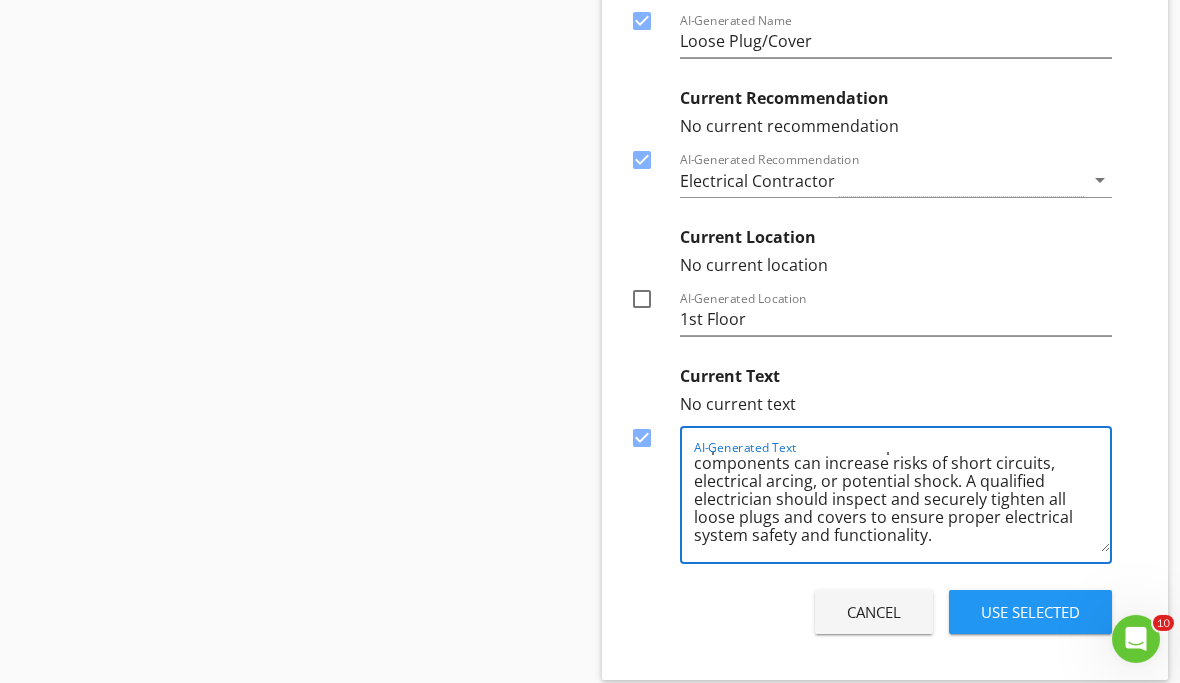 scroll, scrollTop: 3935, scrollLeft: 0, axis: vertical 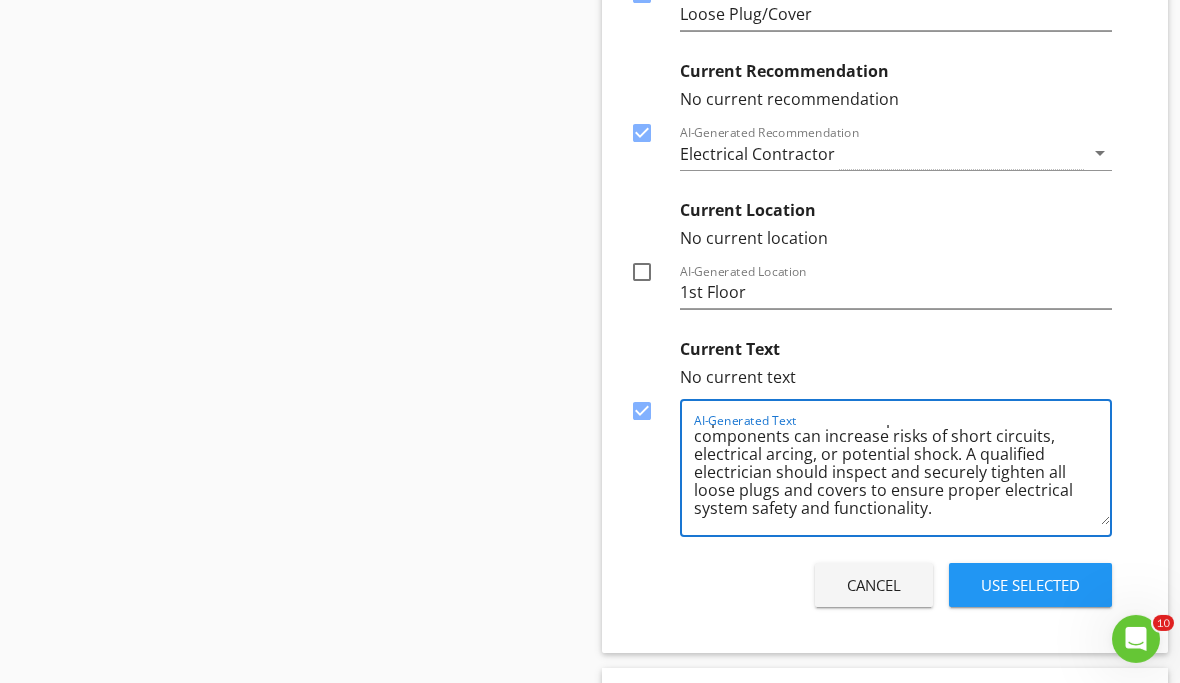 click on "Use Selected" at bounding box center [1030, 585] 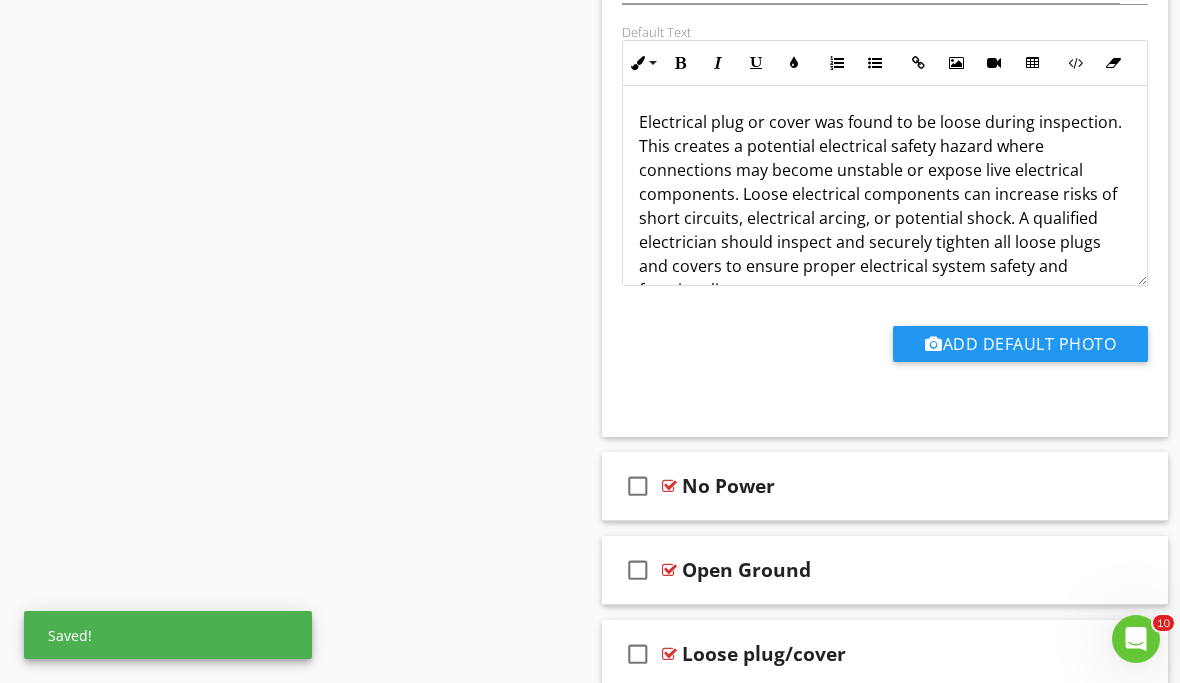 scroll, scrollTop: 3821, scrollLeft: 0, axis: vertical 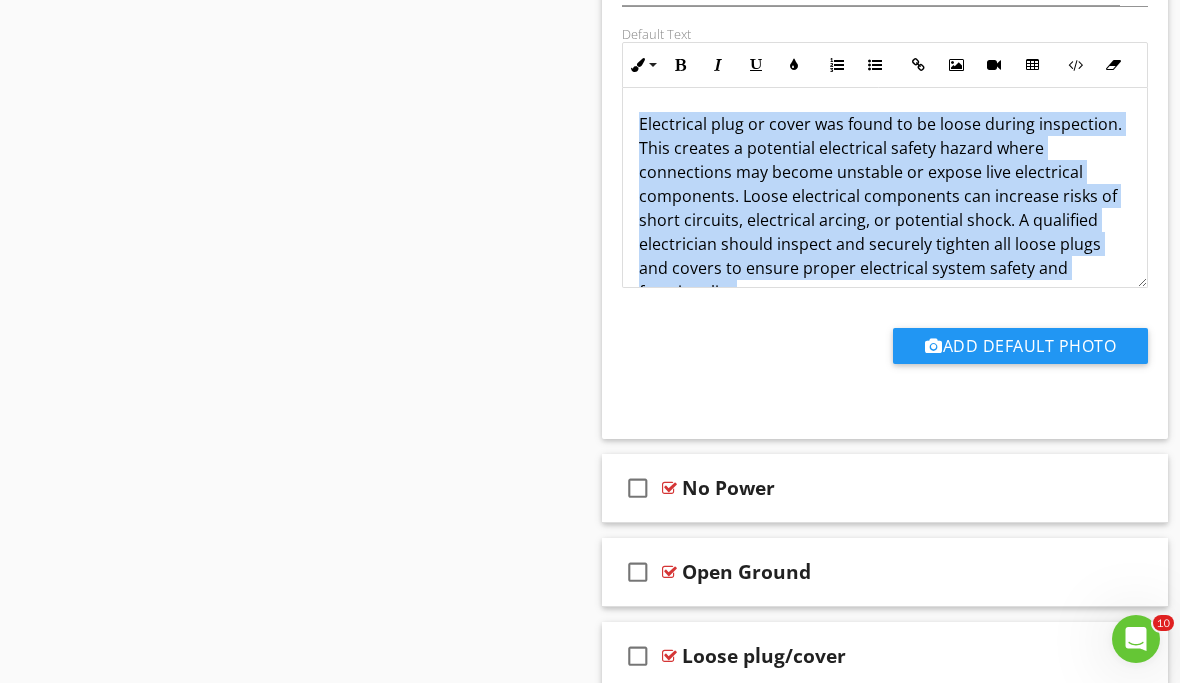 drag, startPoint x: 631, startPoint y: 124, endPoint x: 1134, endPoint y: 277, distance: 525.7547 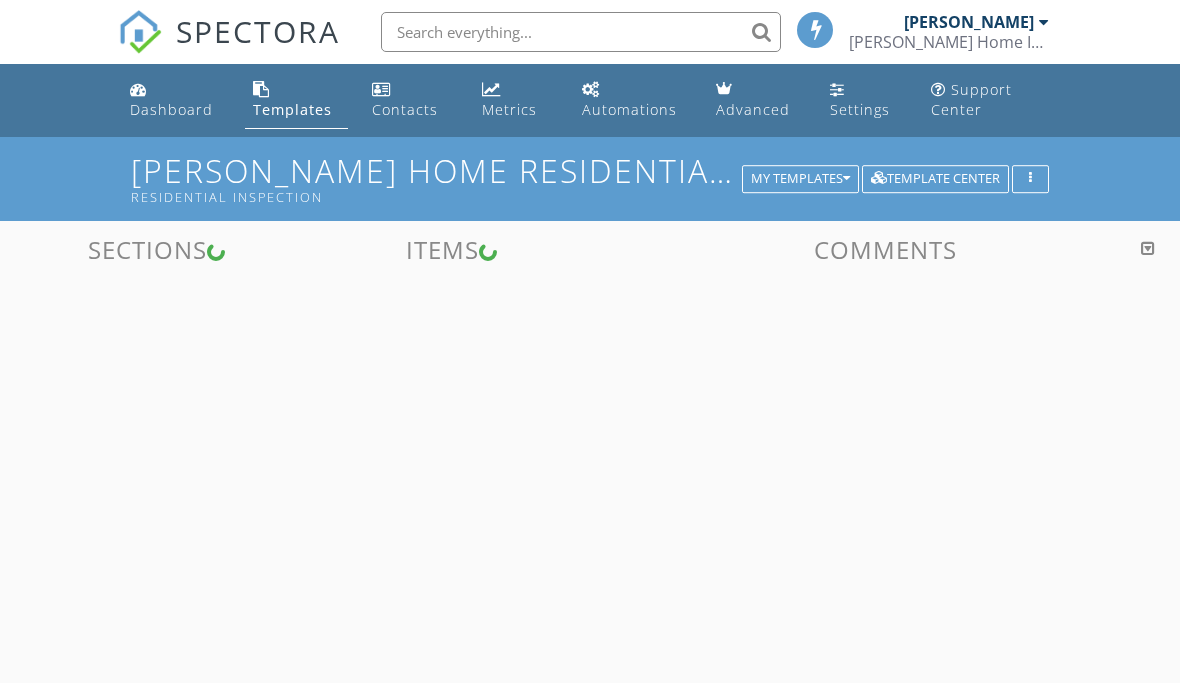 scroll, scrollTop: 0, scrollLeft: 0, axis: both 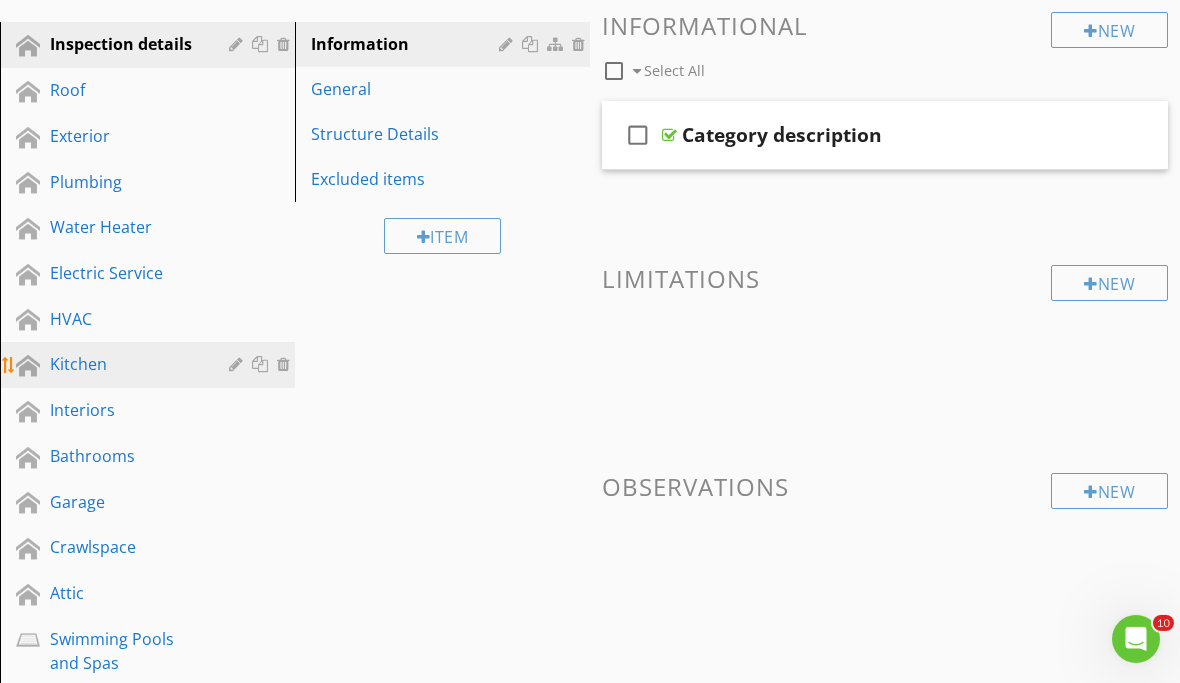 click on "Kitchen" at bounding box center (125, 364) 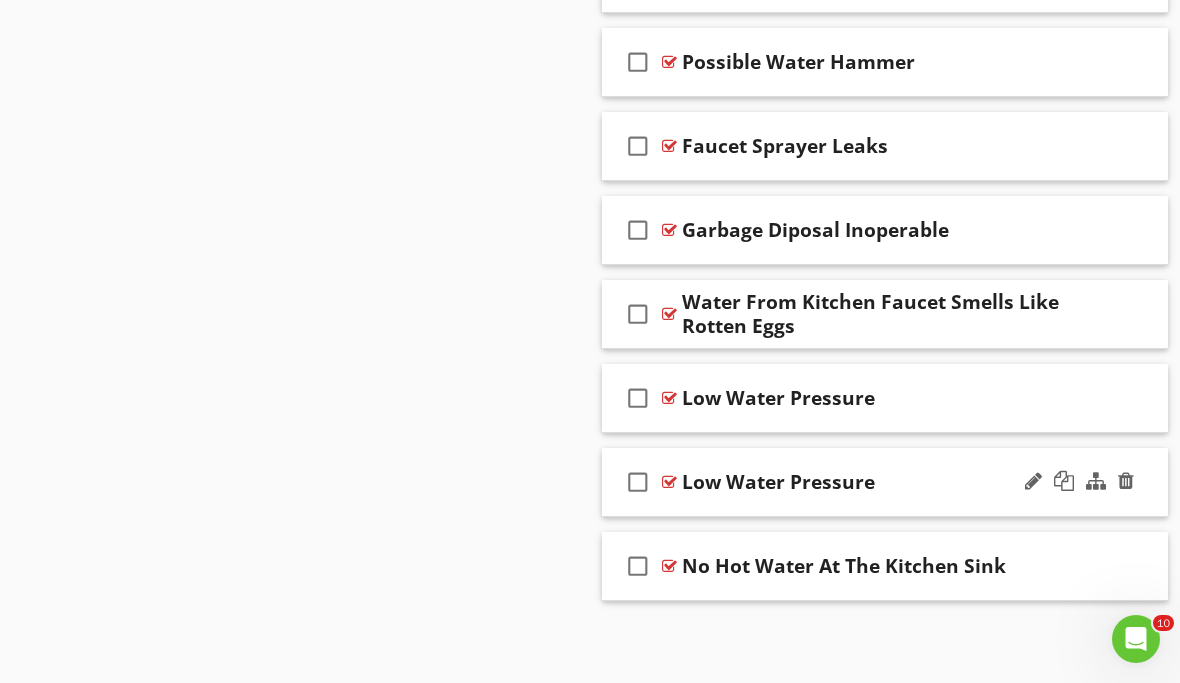 scroll, scrollTop: 3632, scrollLeft: 0, axis: vertical 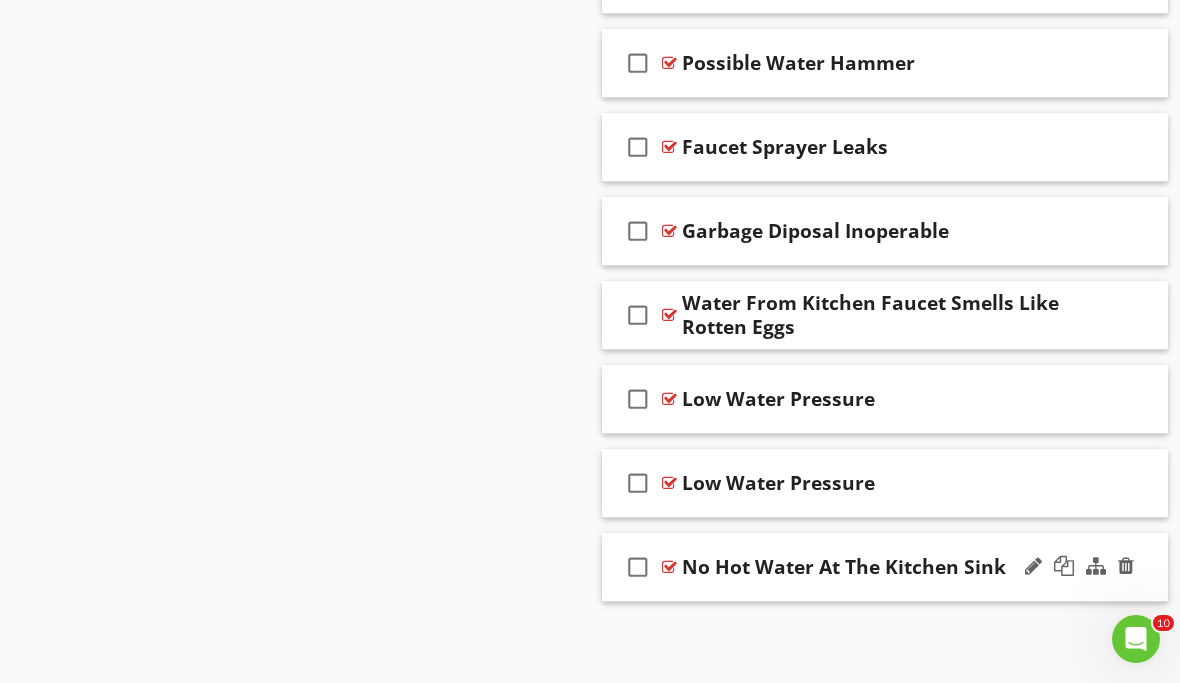 click on "No Hot Water At The Kitchen Sink" at bounding box center (879, 567) 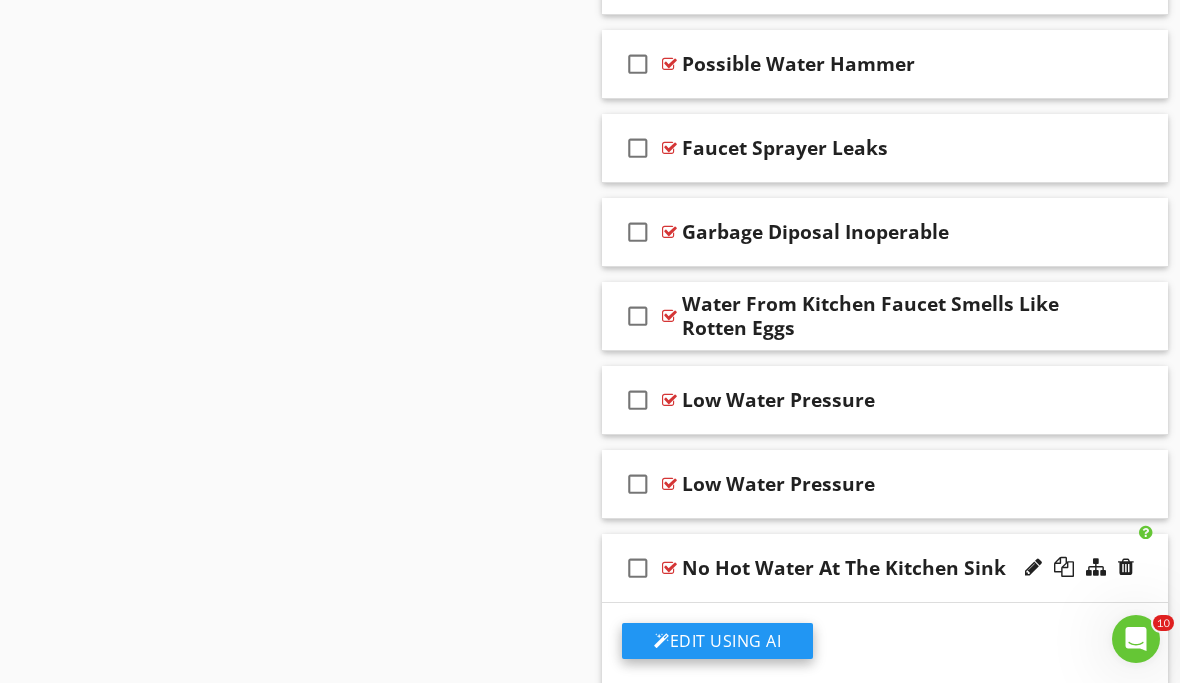 click on "Edit Using AI" at bounding box center [717, 641] 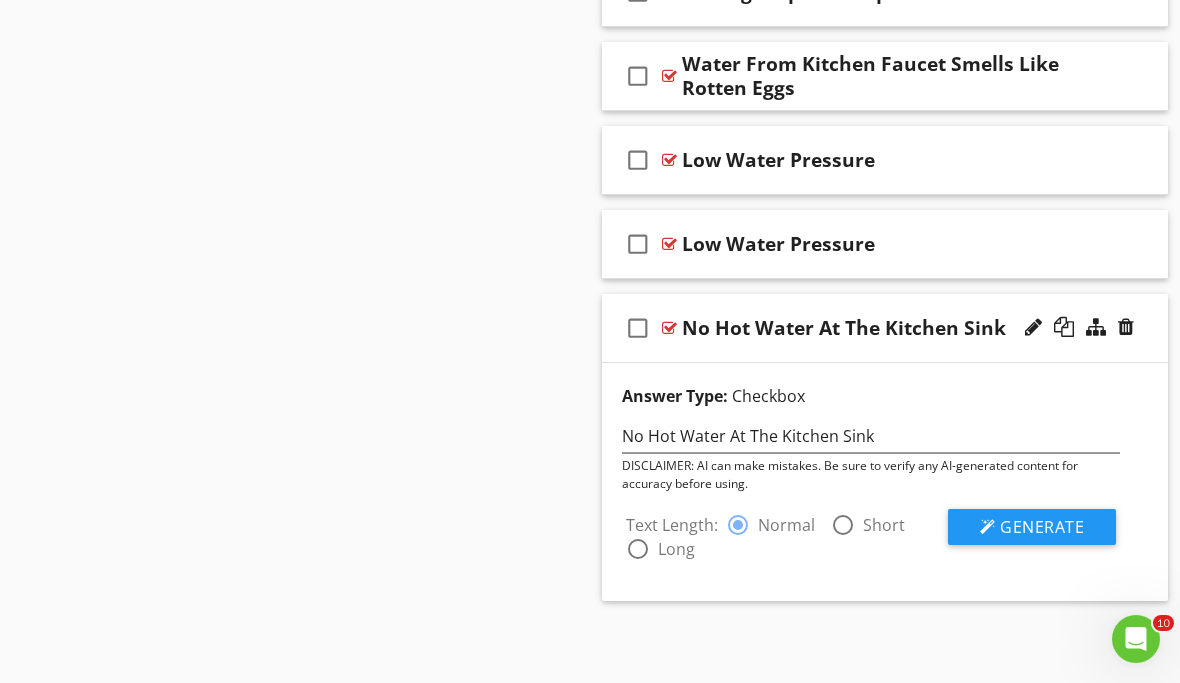 scroll, scrollTop: 3870, scrollLeft: 0, axis: vertical 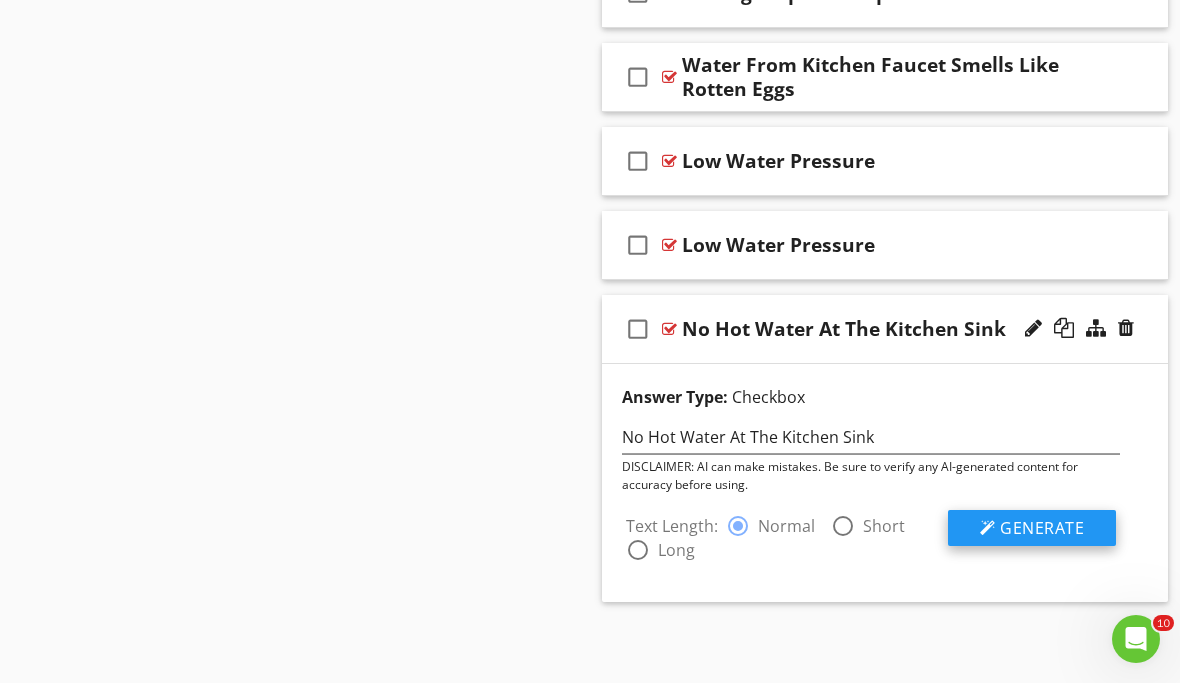click on "Generate" at bounding box center (1042, 528) 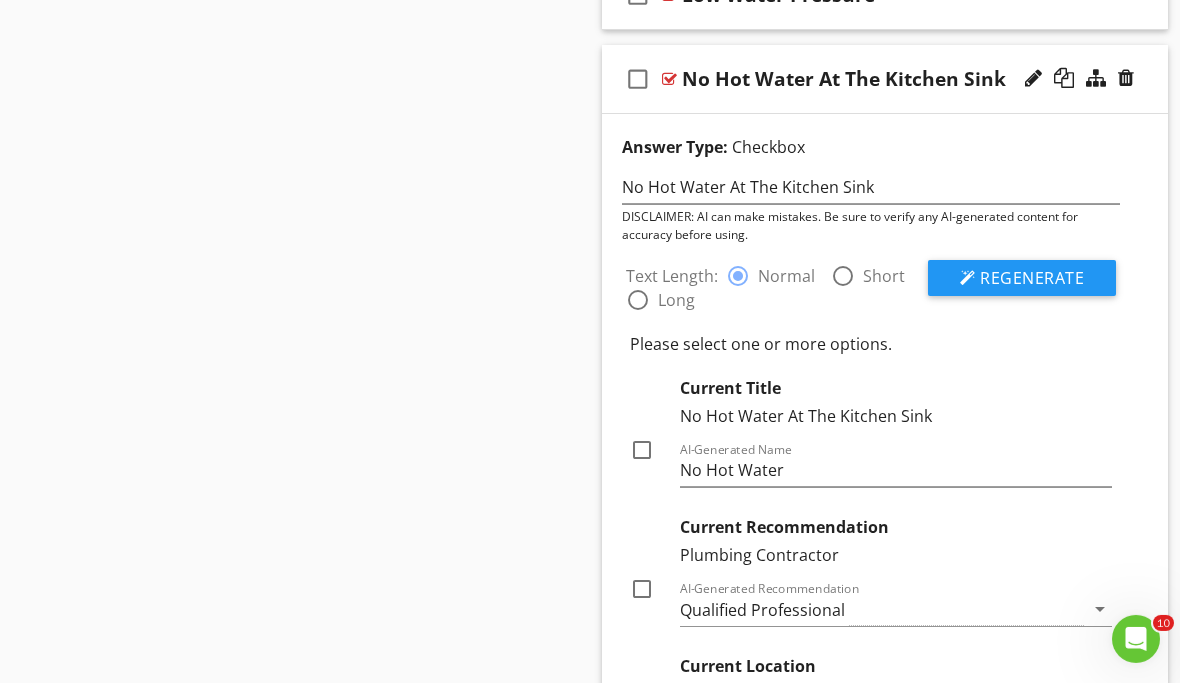 scroll, scrollTop: 4122, scrollLeft: 0, axis: vertical 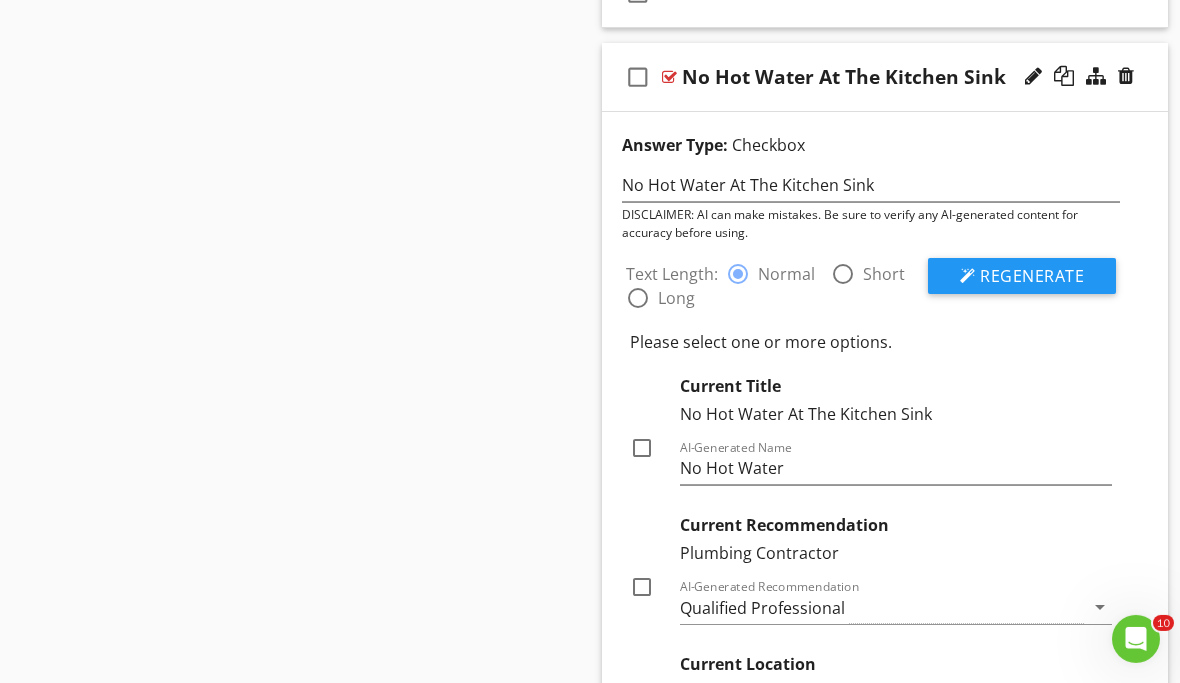 click at bounding box center (642, 448) 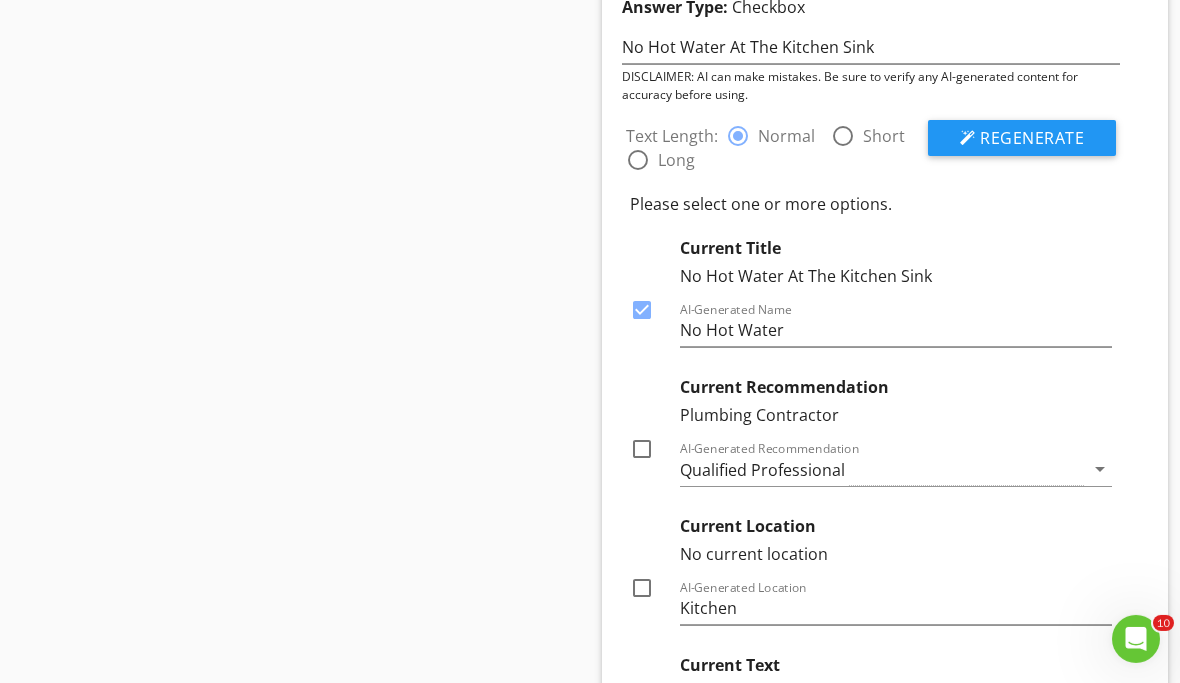 scroll, scrollTop: 4261, scrollLeft: 0, axis: vertical 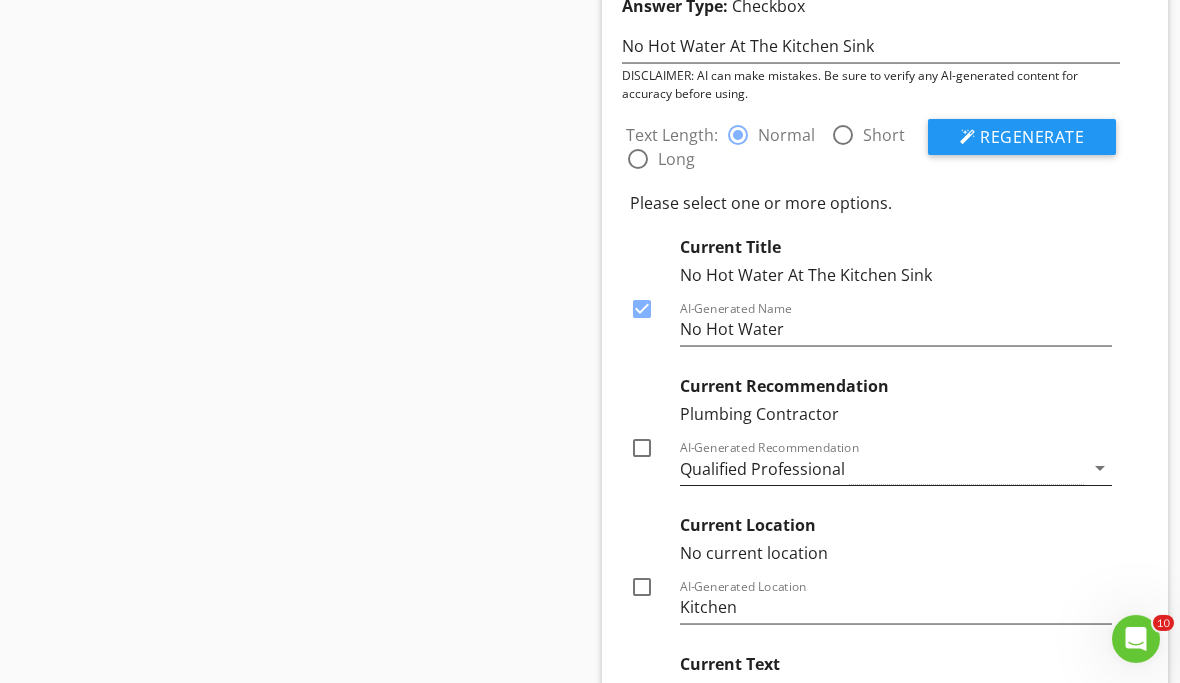click on "Qualified Professional" at bounding box center [882, 468] 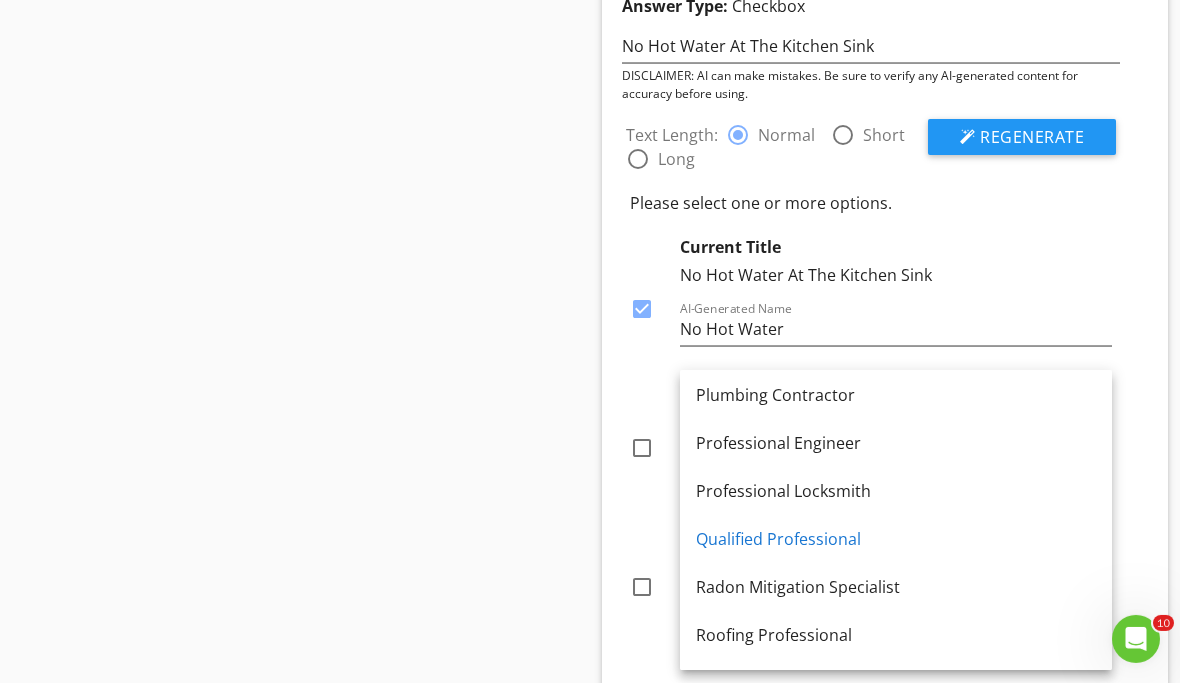 scroll, scrollTop: 2077, scrollLeft: 0, axis: vertical 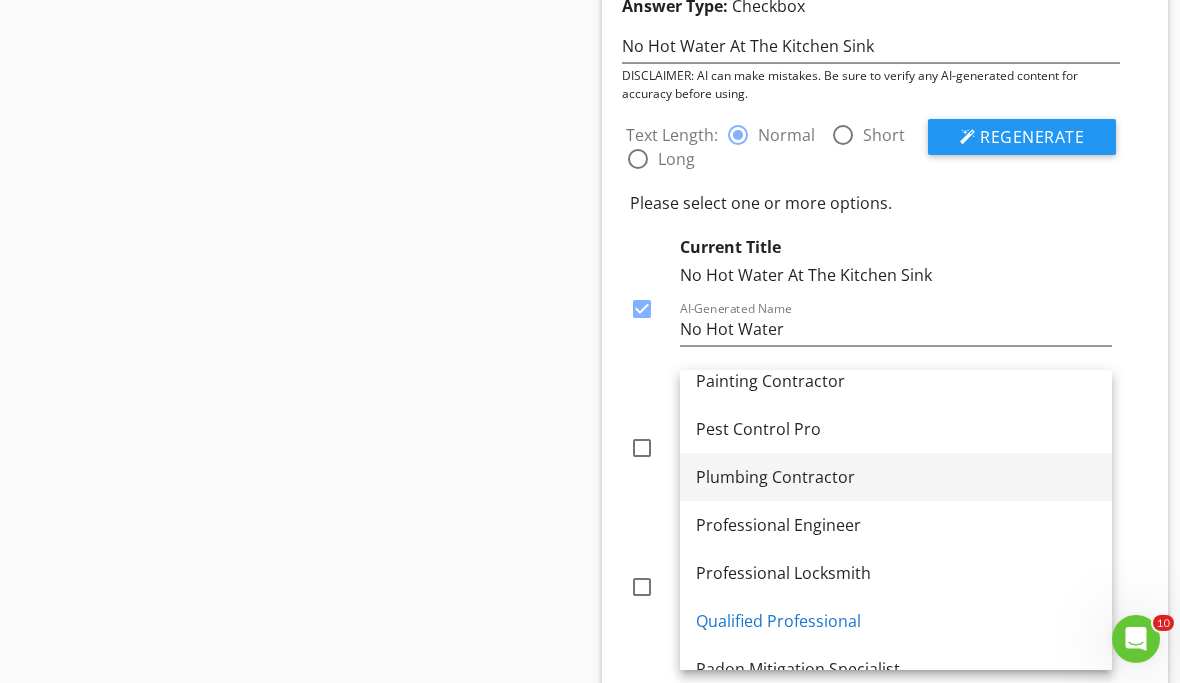 click on "Plumbing Contractor" at bounding box center (896, 477) 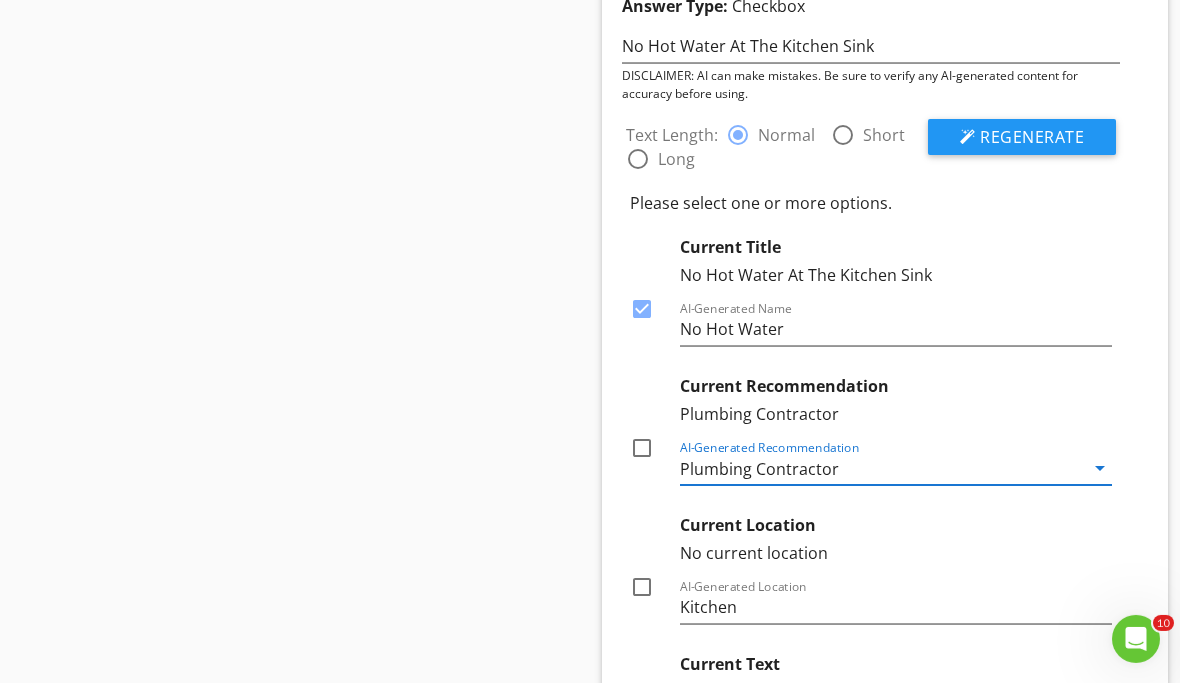 click at bounding box center (642, 448) 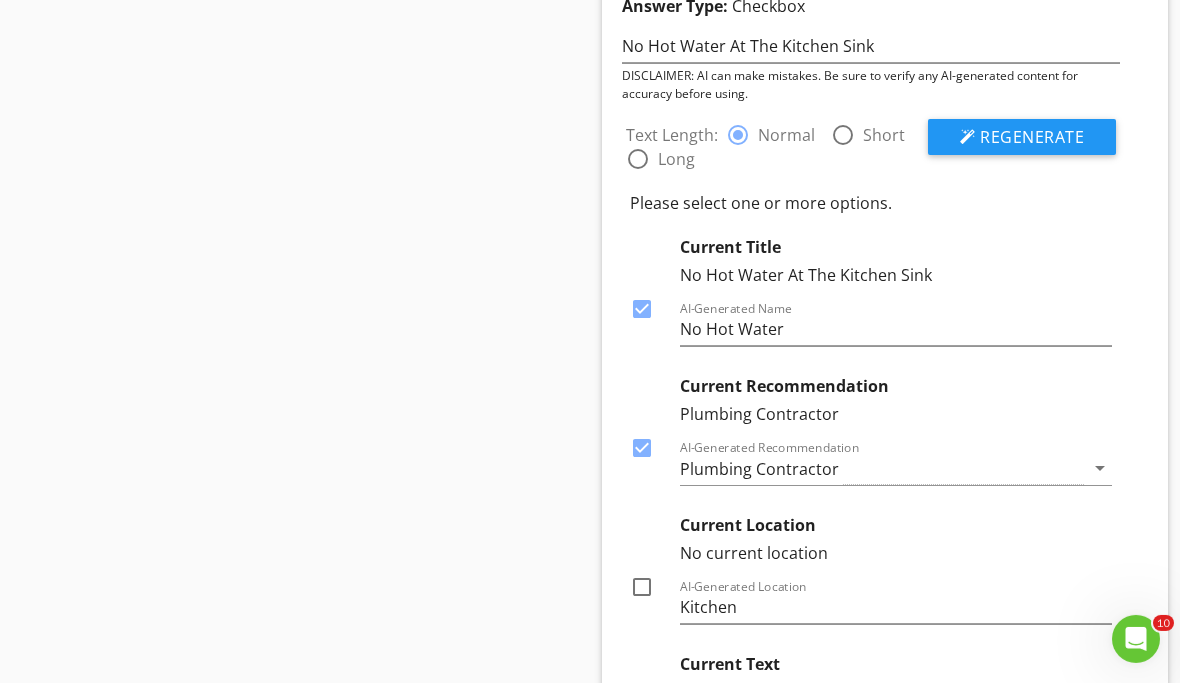 click at bounding box center [642, 587] 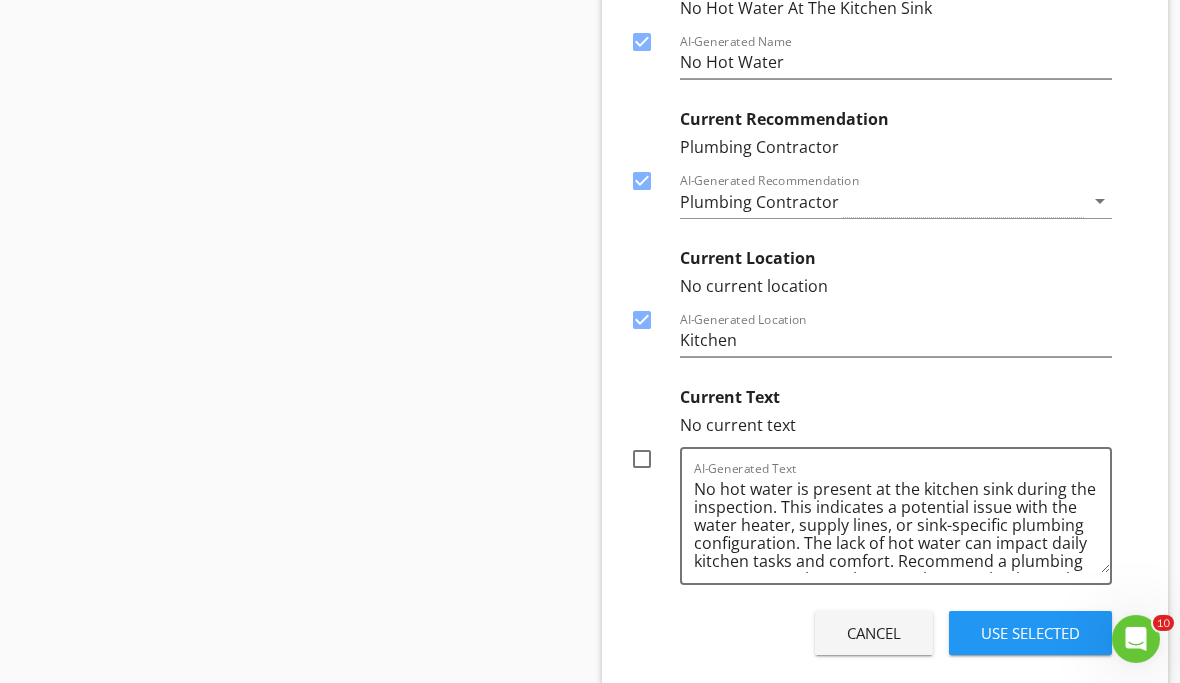 scroll, scrollTop: 4530, scrollLeft: 0, axis: vertical 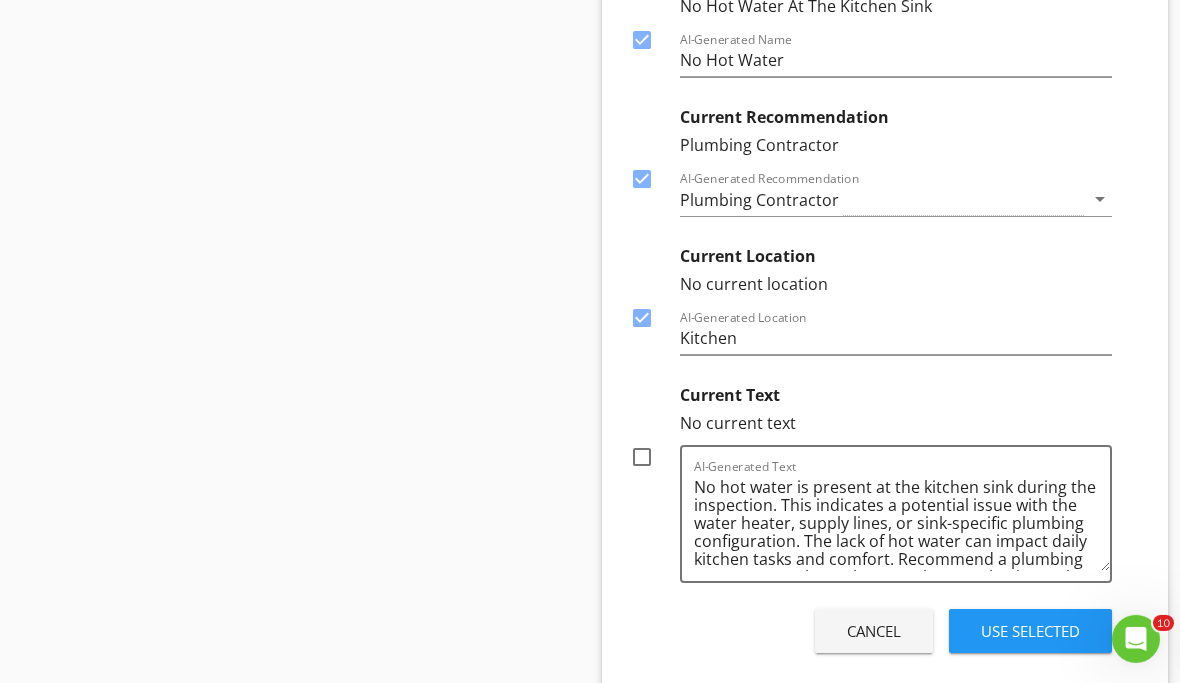 click at bounding box center (642, 457) 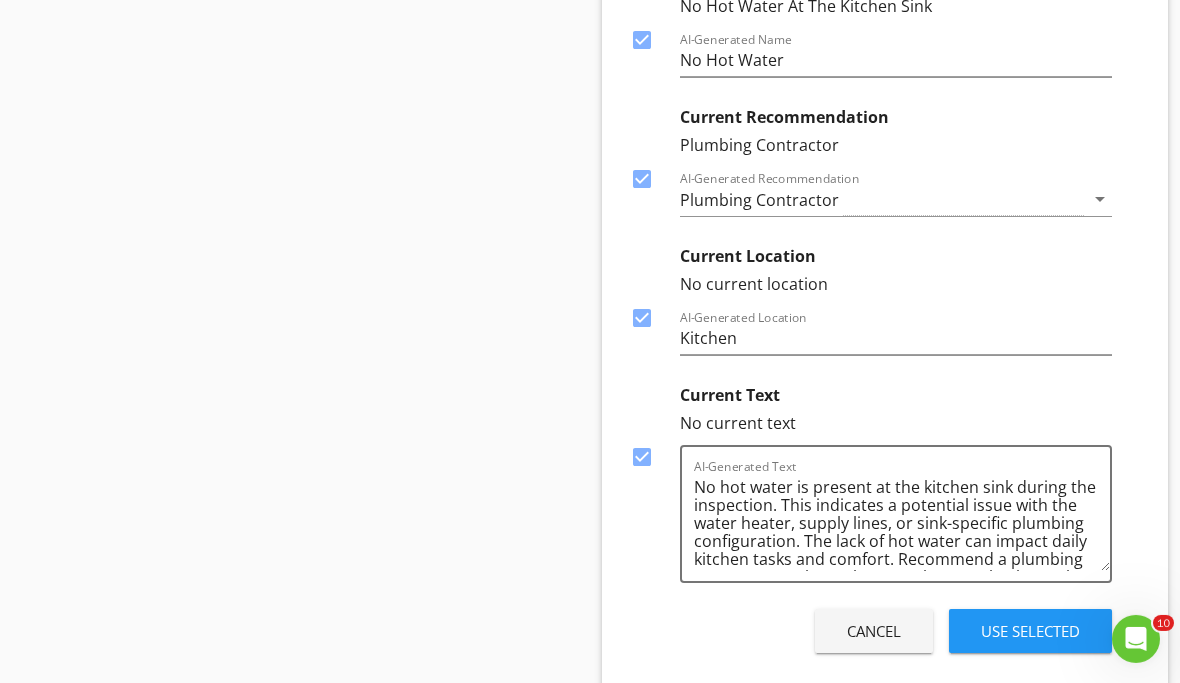 click on "Use Selected" at bounding box center [1030, 631] 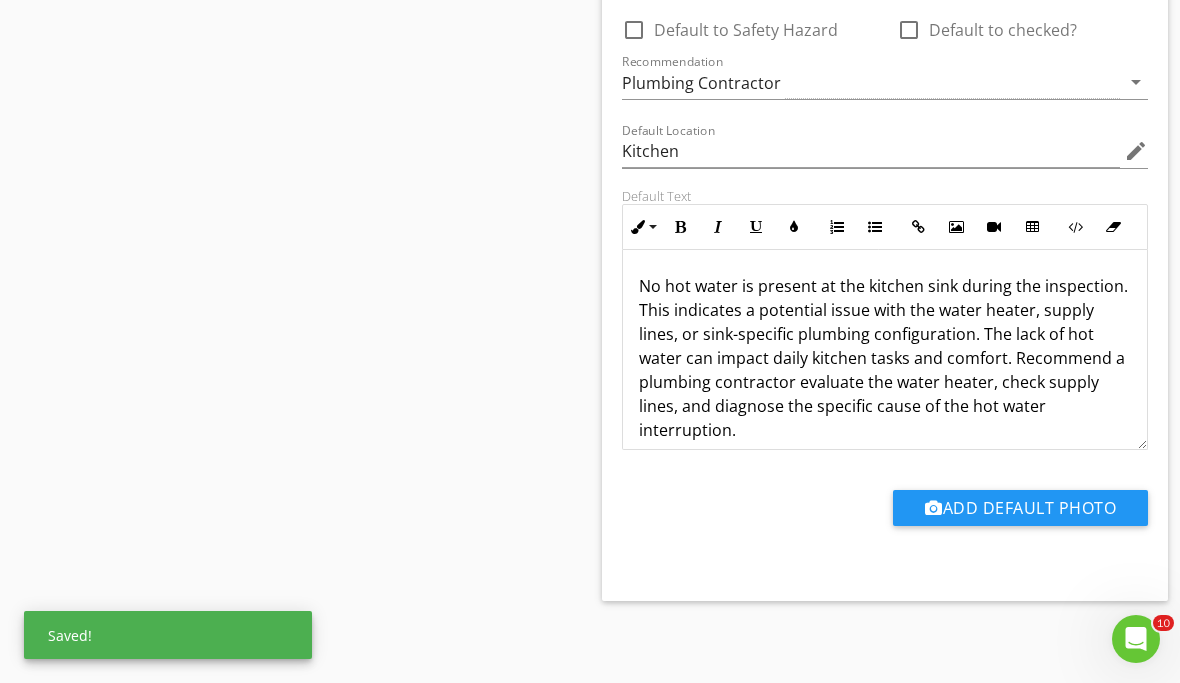 scroll, scrollTop: 4299, scrollLeft: 0, axis: vertical 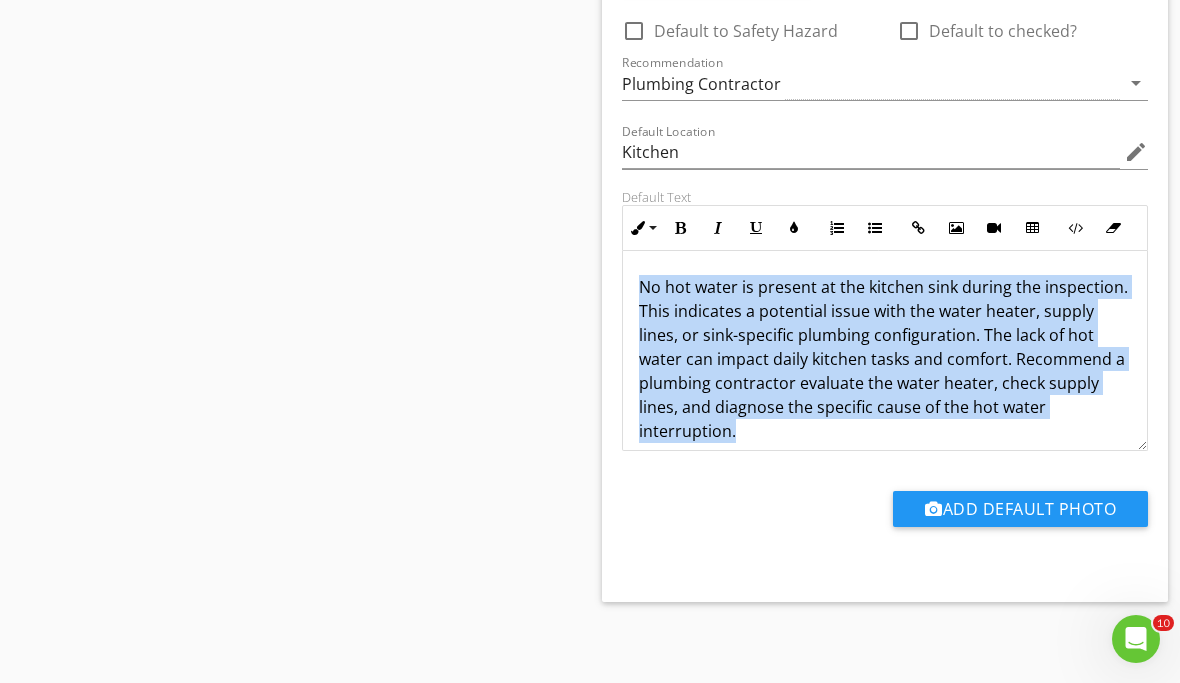 drag, startPoint x: 632, startPoint y: 280, endPoint x: 1080, endPoint y: 421, distance: 469.66476 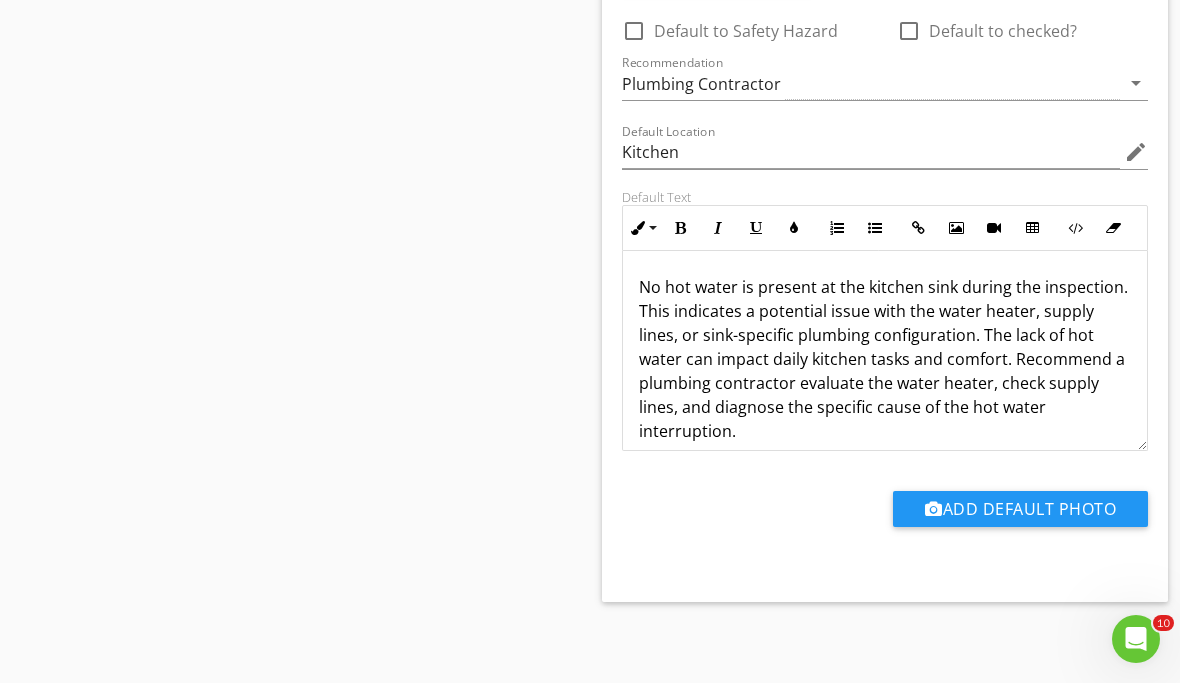 click on "Sections
Inspection details           Roof           Exterior           Plumbing           Water Heater           Electric Service           HVAC            Kitchen           Interiors           Bathrooms           Garage           Crawlspace           Attic           Swimming Pools and Spas           Fireplace           Foundation            Vegetation, Grading, Drainage & Retaining Walls           Insulation           Structural Integrity
Section
Attachments     If Things Go Wrong    Things_go_wrong_.pages     Life Expectancy Chart    Life_Expectancy_Chart.pdf     Standards Of Practice    Standars_Of_Practice_.pdf
Attachment
Items
Sink           Flooring           Electrical           Countertops-Backsplash           Cabinets
Item
Comments
New
Informational   check_box_outline_blank" at bounding box center [590, -1706] 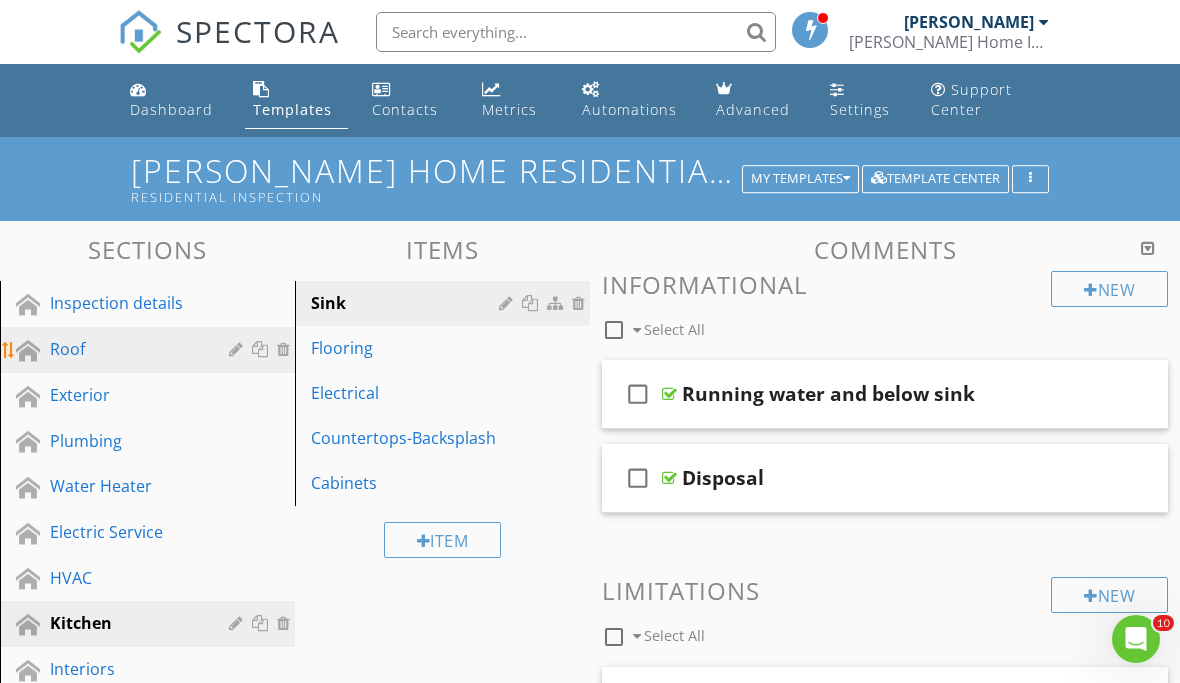 scroll, scrollTop: 0, scrollLeft: 0, axis: both 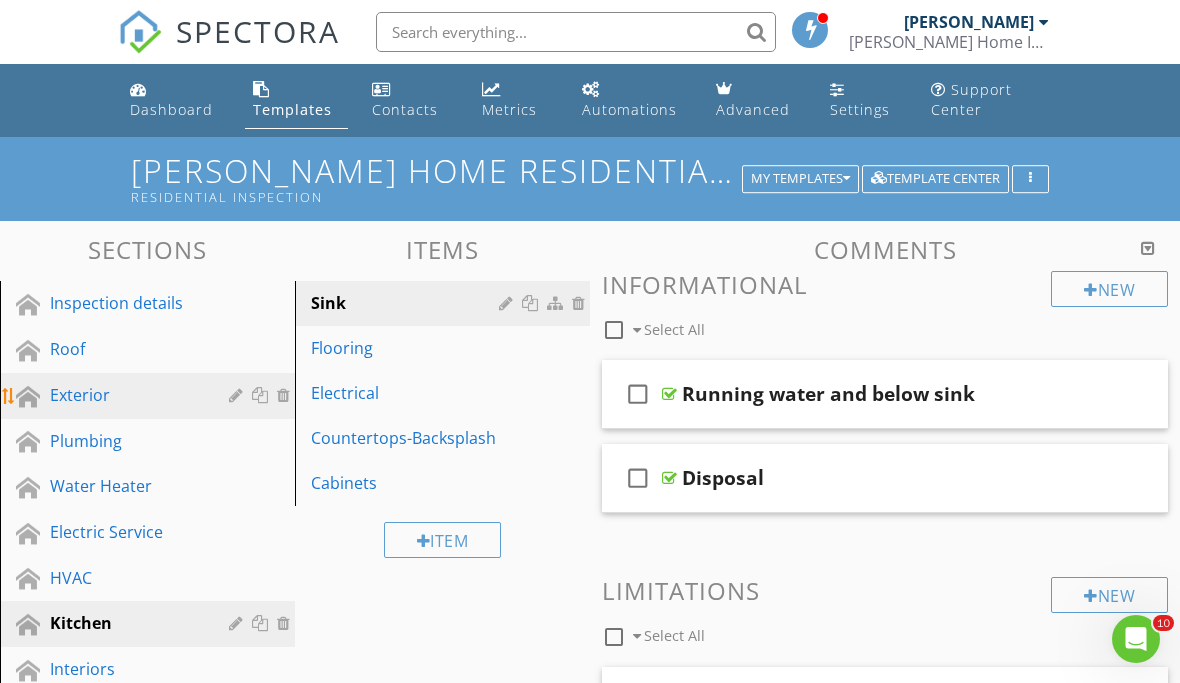 click on "Exterior" at bounding box center [125, 395] 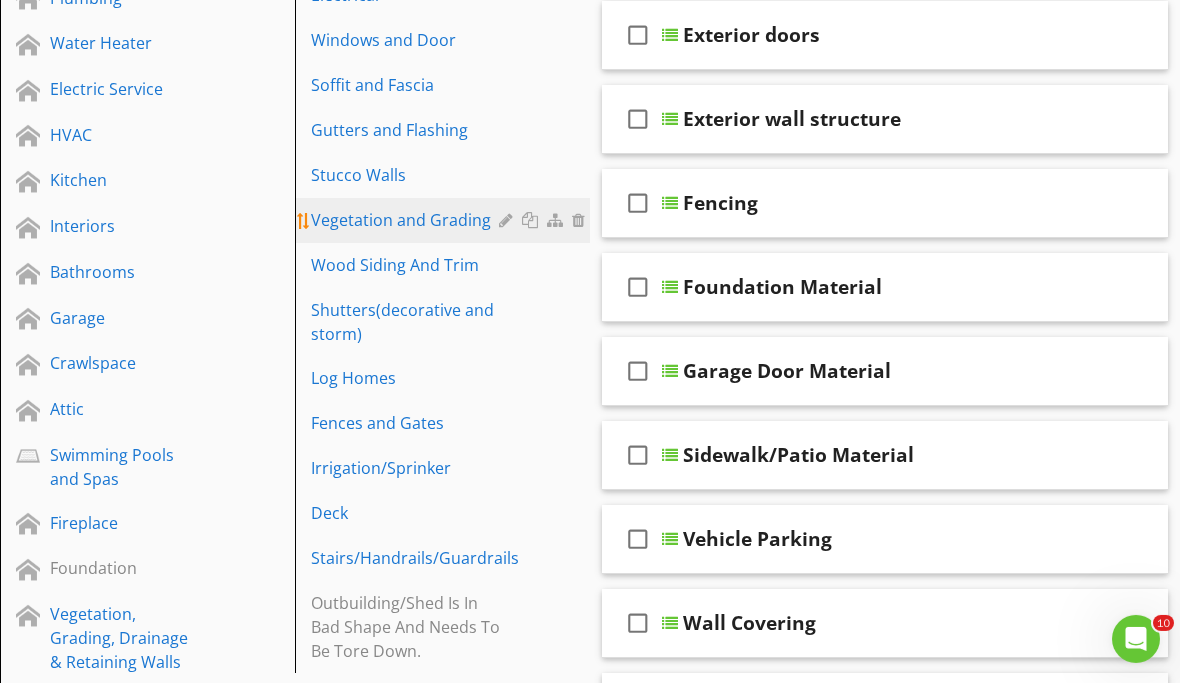 scroll, scrollTop: 457, scrollLeft: 0, axis: vertical 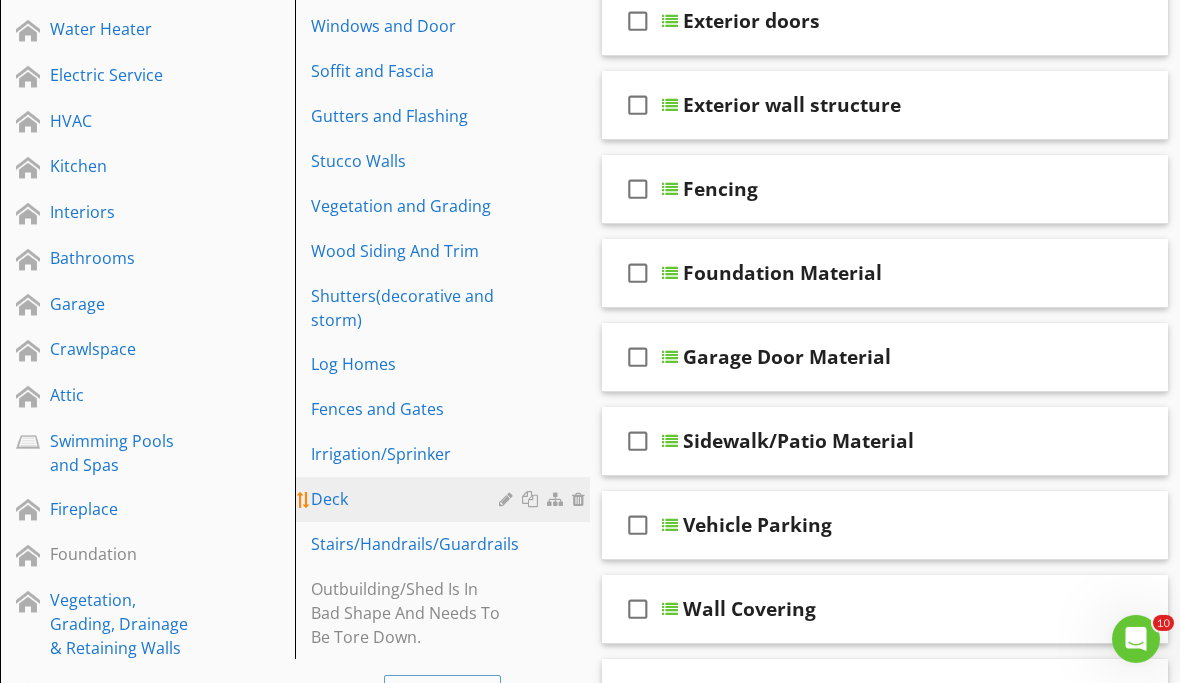 click on "Deck" at bounding box center (408, 499) 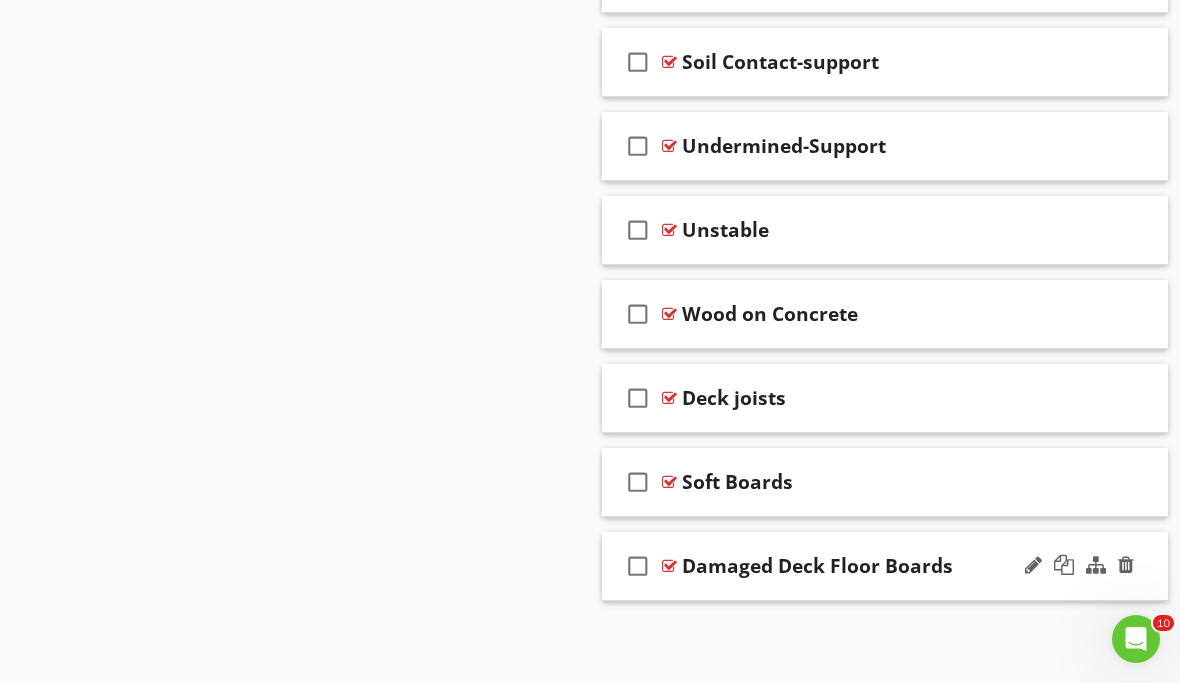 scroll, scrollTop: 2832, scrollLeft: 0, axis: vertical 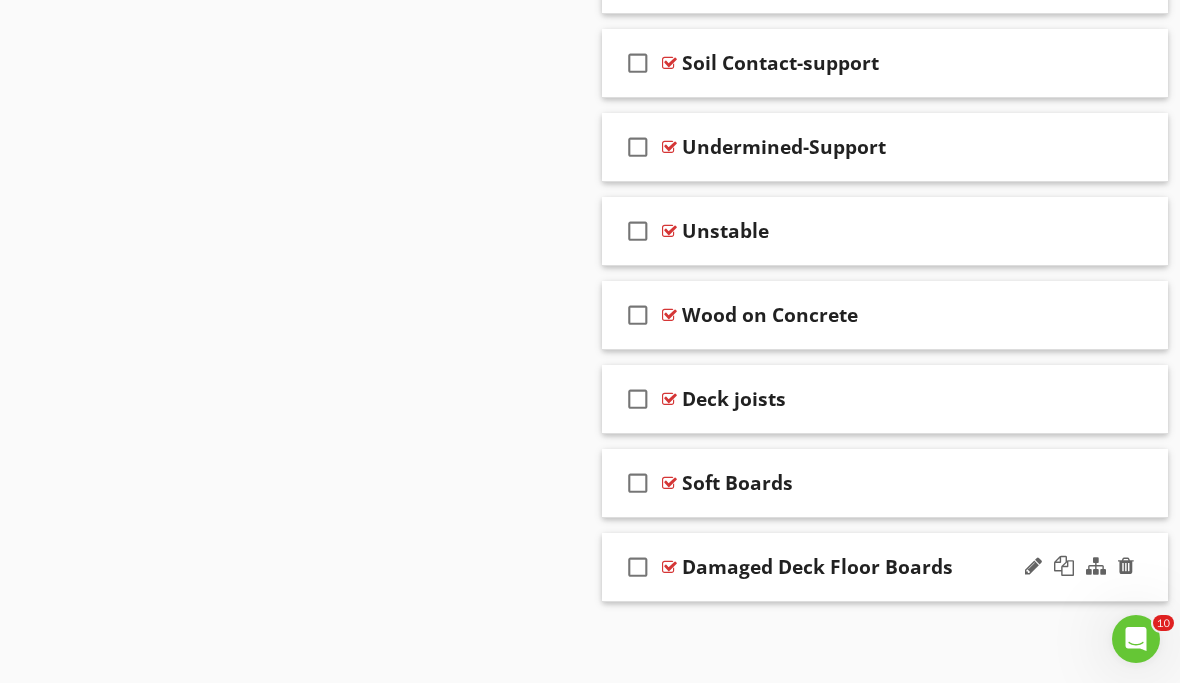 click on "Damaged Deck Floor Boards" at bounding box center [879, 567] 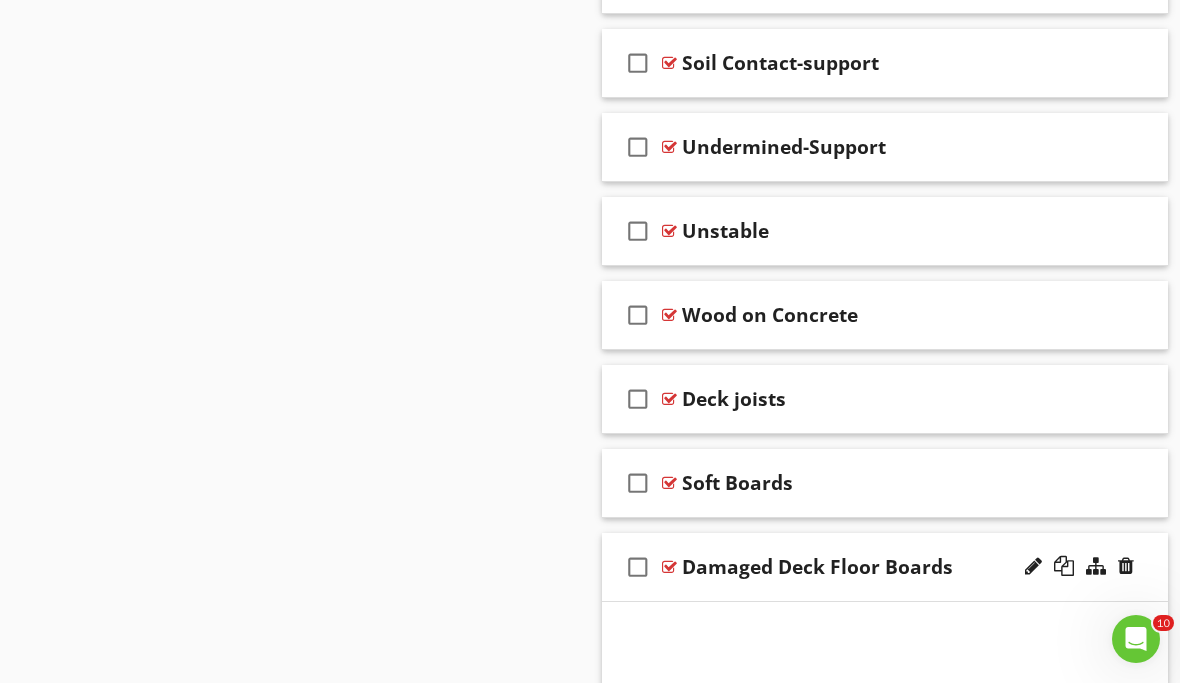 scroll, scrollTop: 2831, scrollLeft: 0, axis: vertical 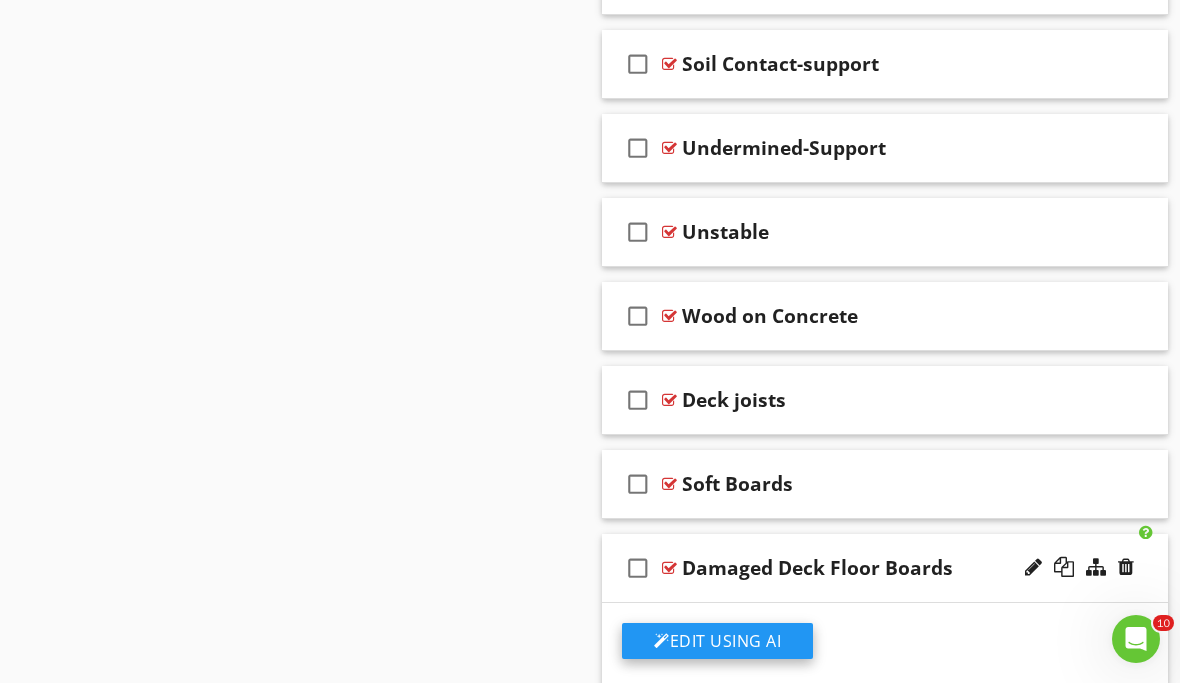 click on "Edit Using AI" at bounding box center (717, 641) 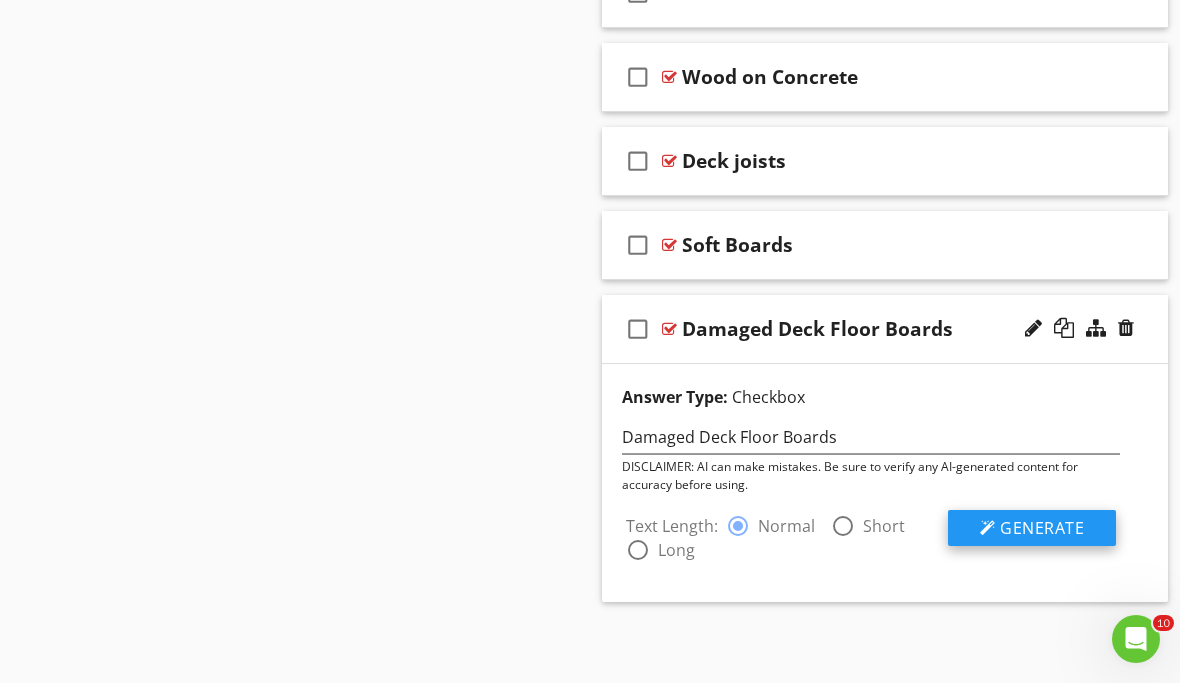 click on "Generate" at bounding box center [1042, 528] 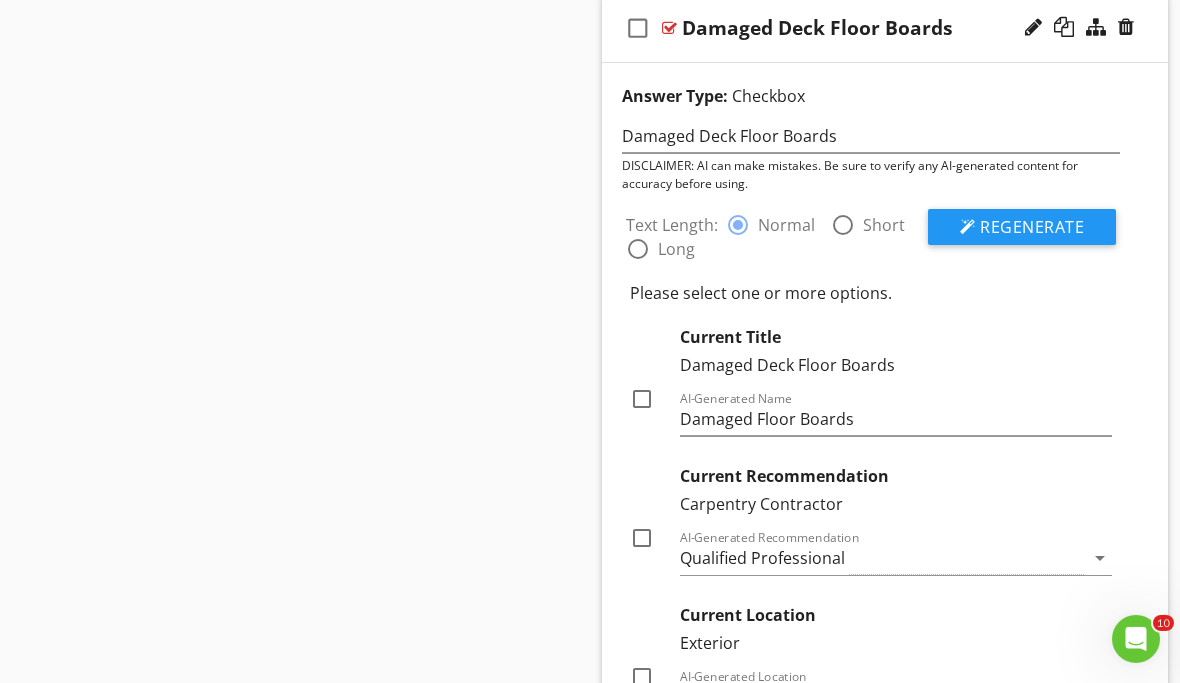 scroll, scrollTop: 3372, scrollLeft: 0, axis: vertical 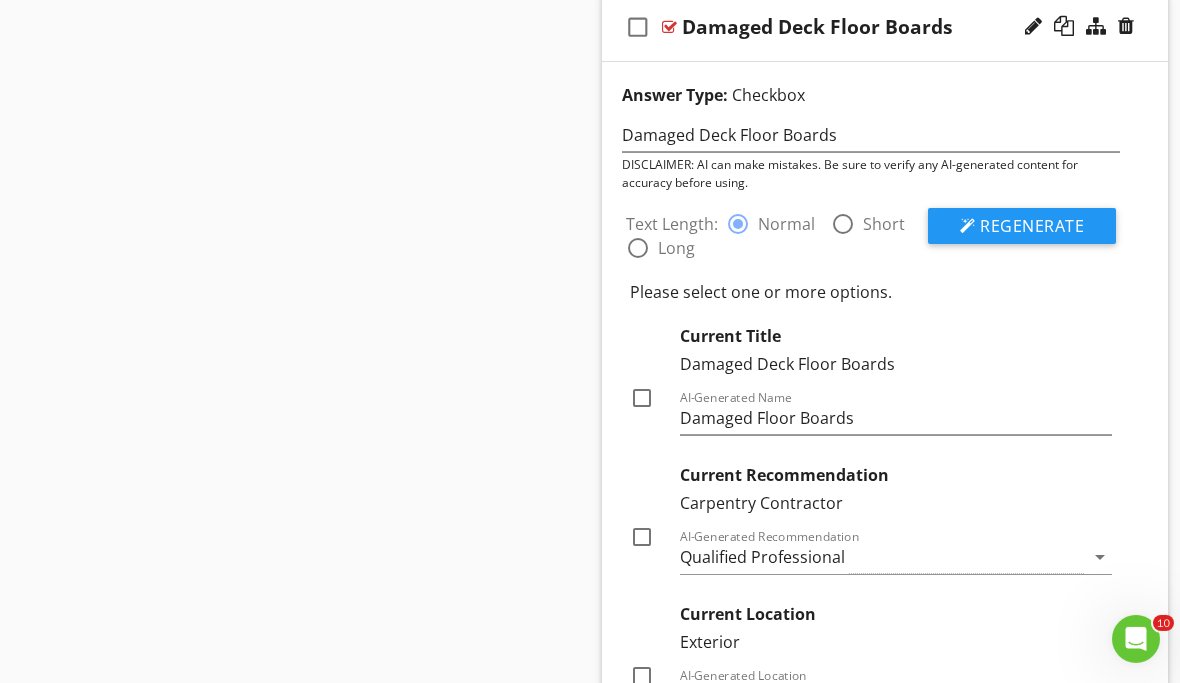 click at bounding box center (642, 398) 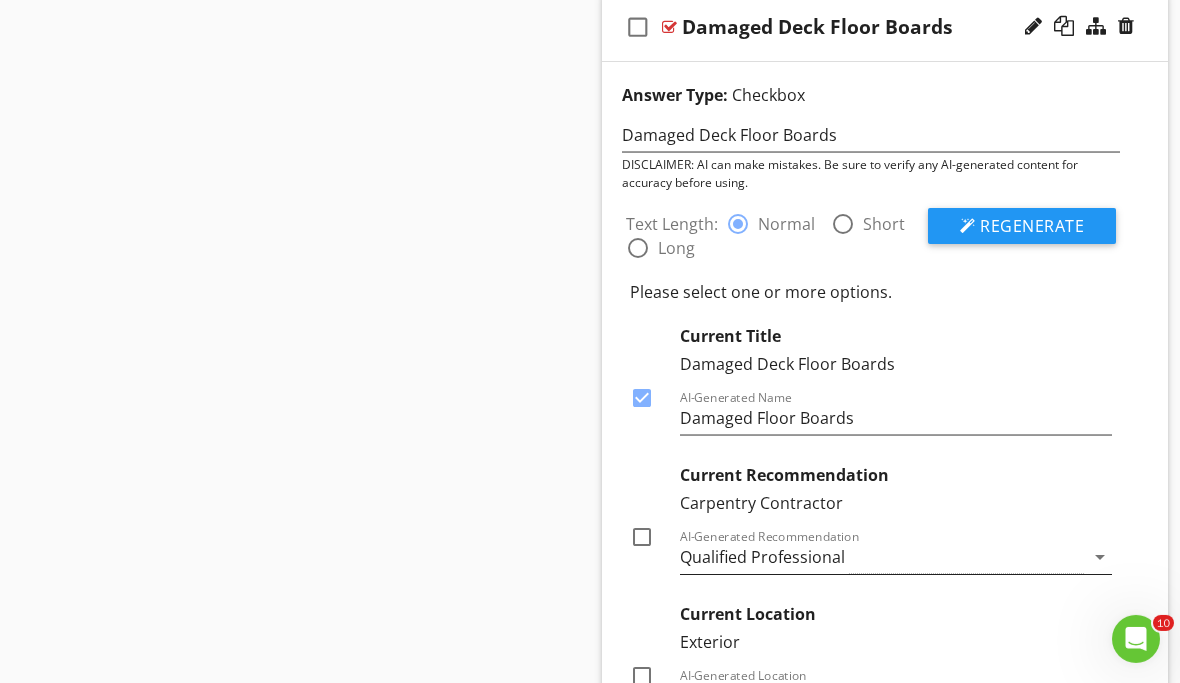 click on "Qualified Professional" at bounding box center [882, 557] 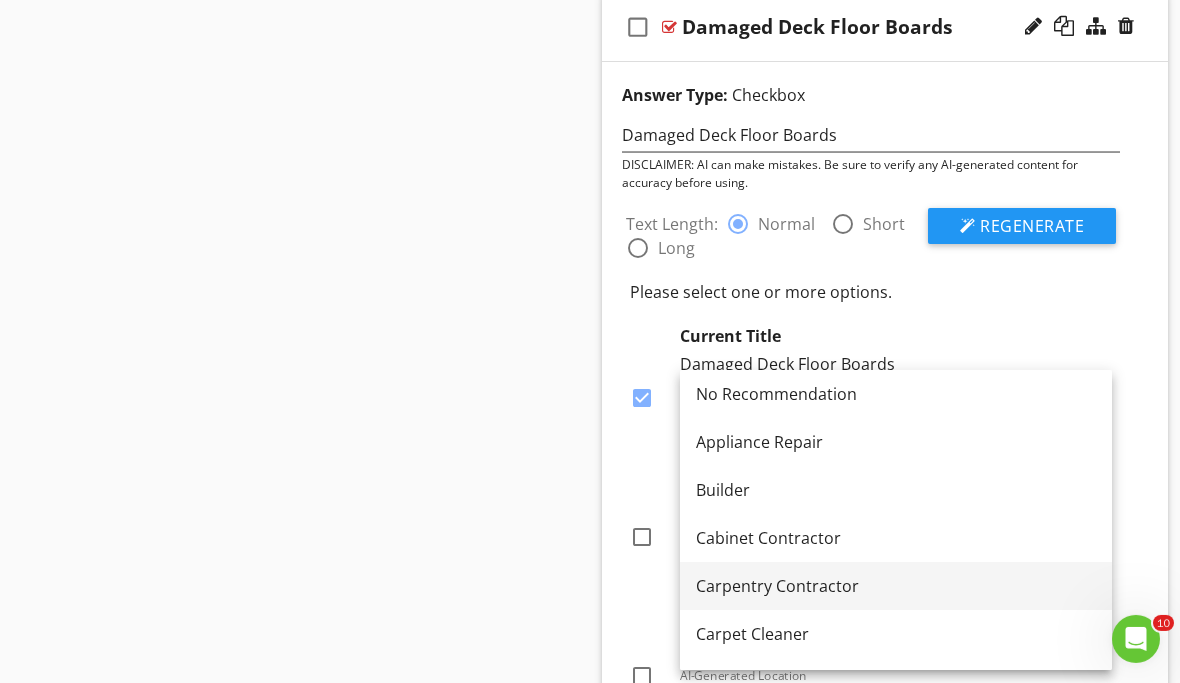 click on "Carpentry Contractor" at bounding box center [896, 586] 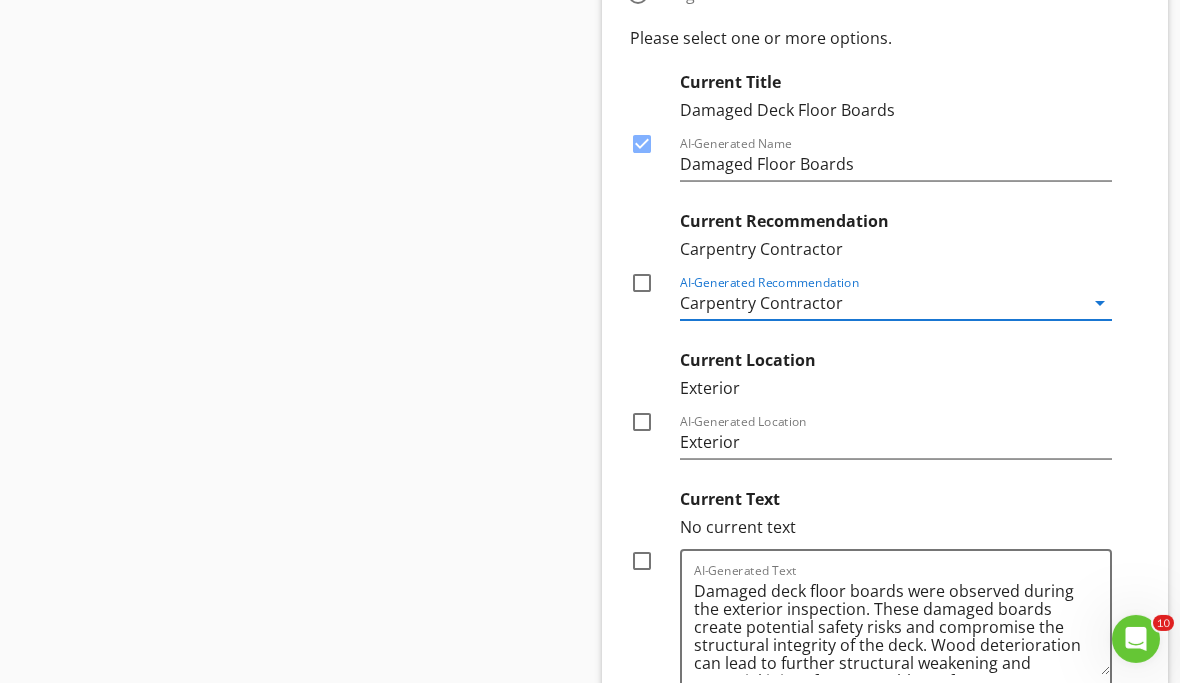 scroll, scrollTop: 3640, scrollLeft: 0, axis: vertical 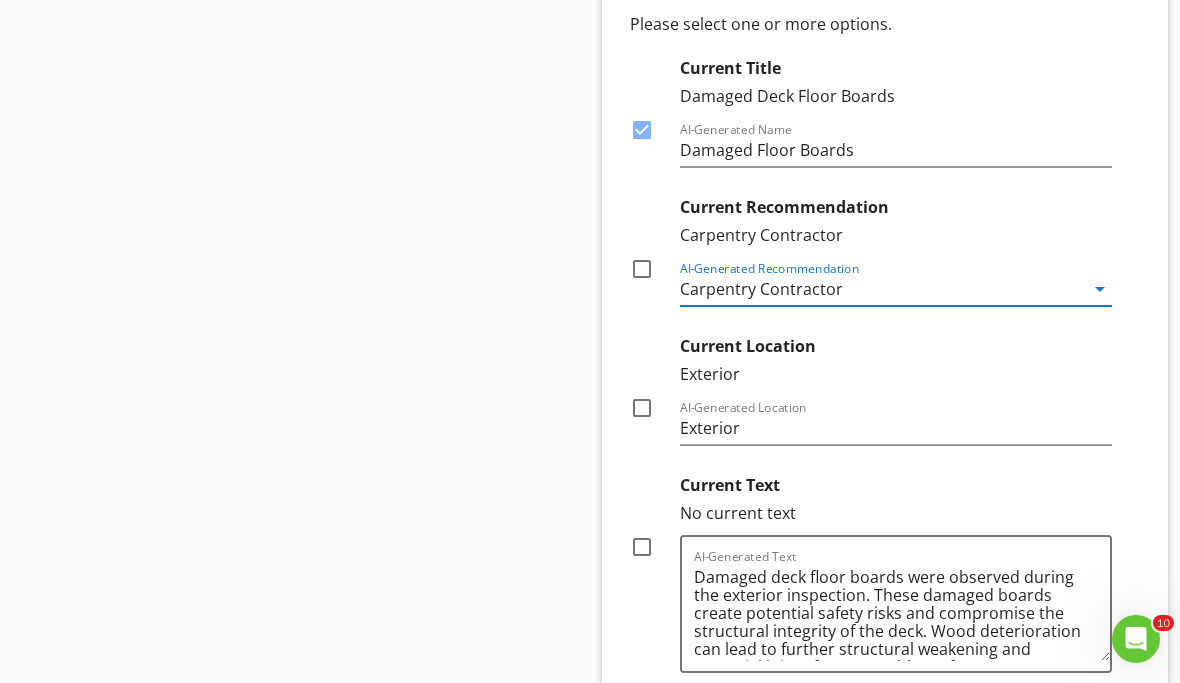 click at bounding box center (642, 408) 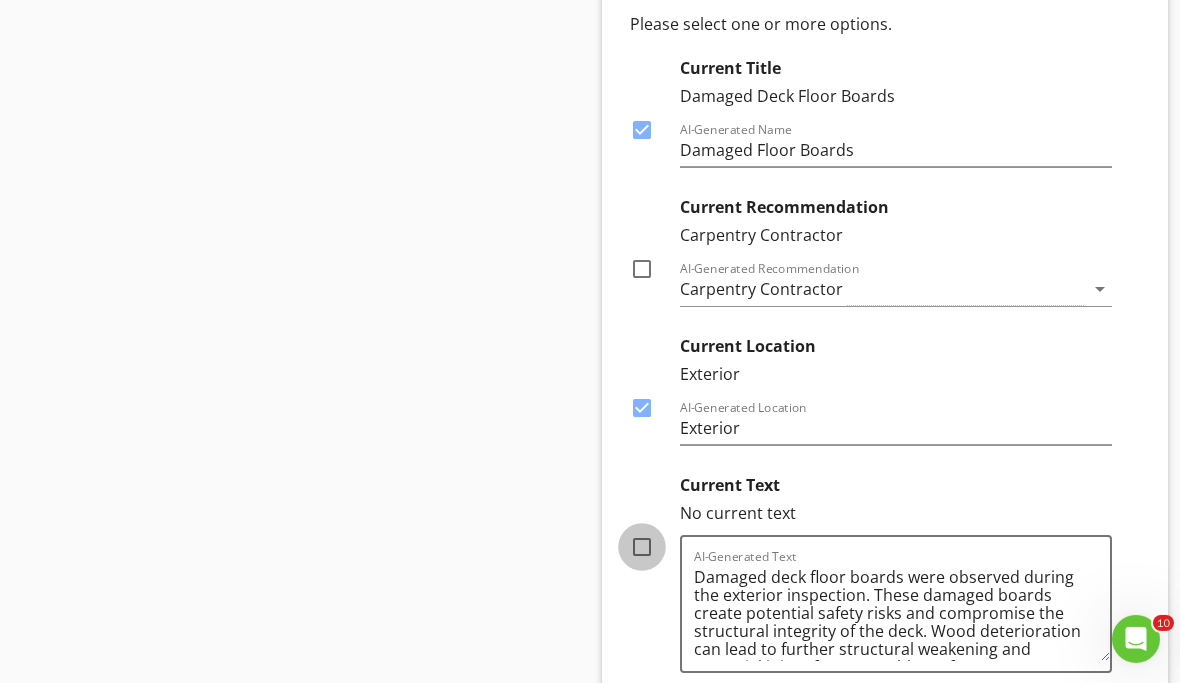 click at bounding box center [642, 547] 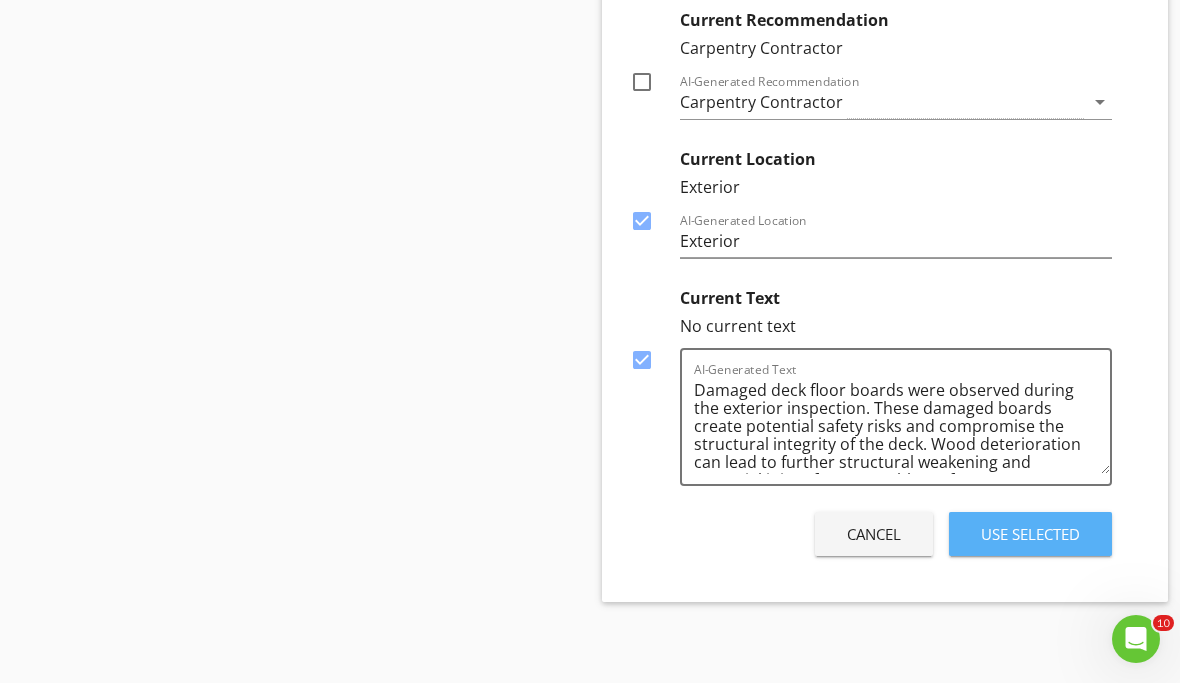 click on "Use Selected" at bounding box center (1030, 534) 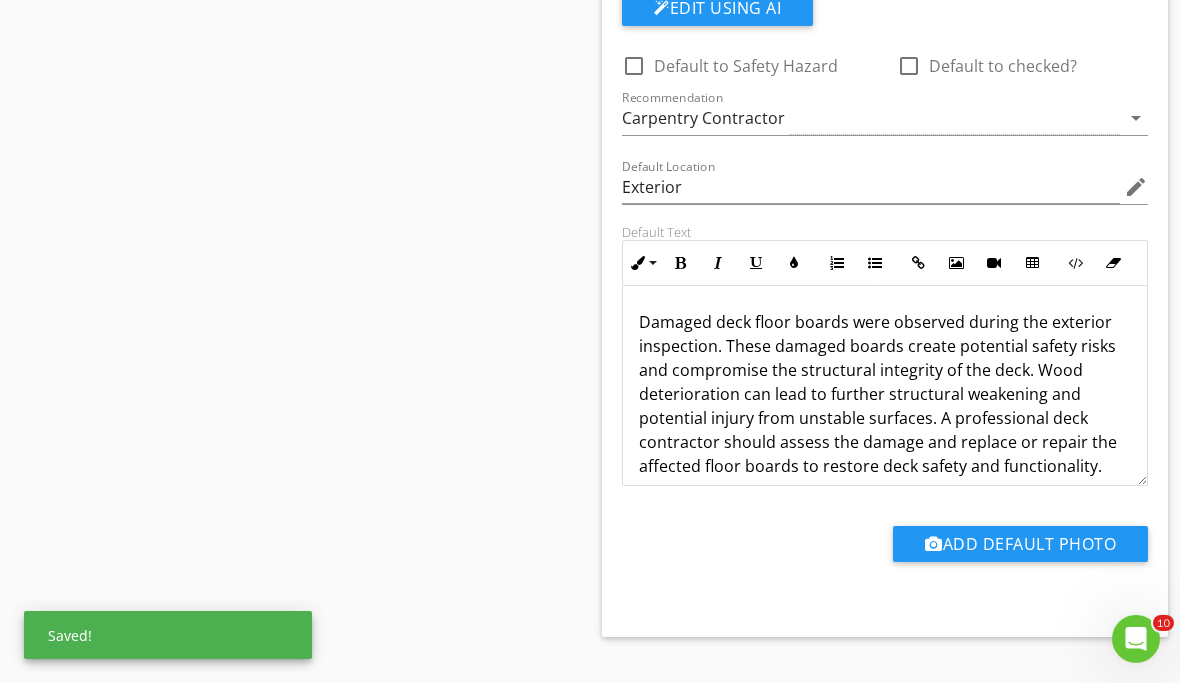 scroll, scrollTop: 3470, scrollLeft: 0, axis: vertical 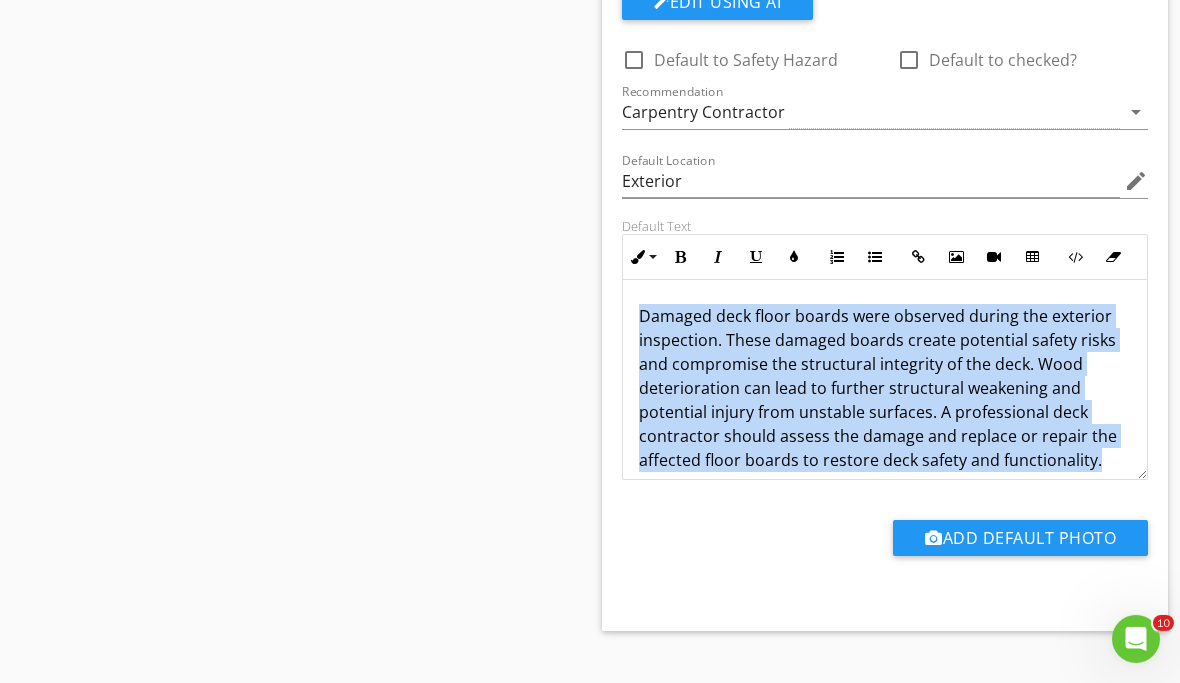 drag, startPoint x: 631, startPoint y: 312, endPoint x: 1096, endPoint y: 455, distance: 486.49152 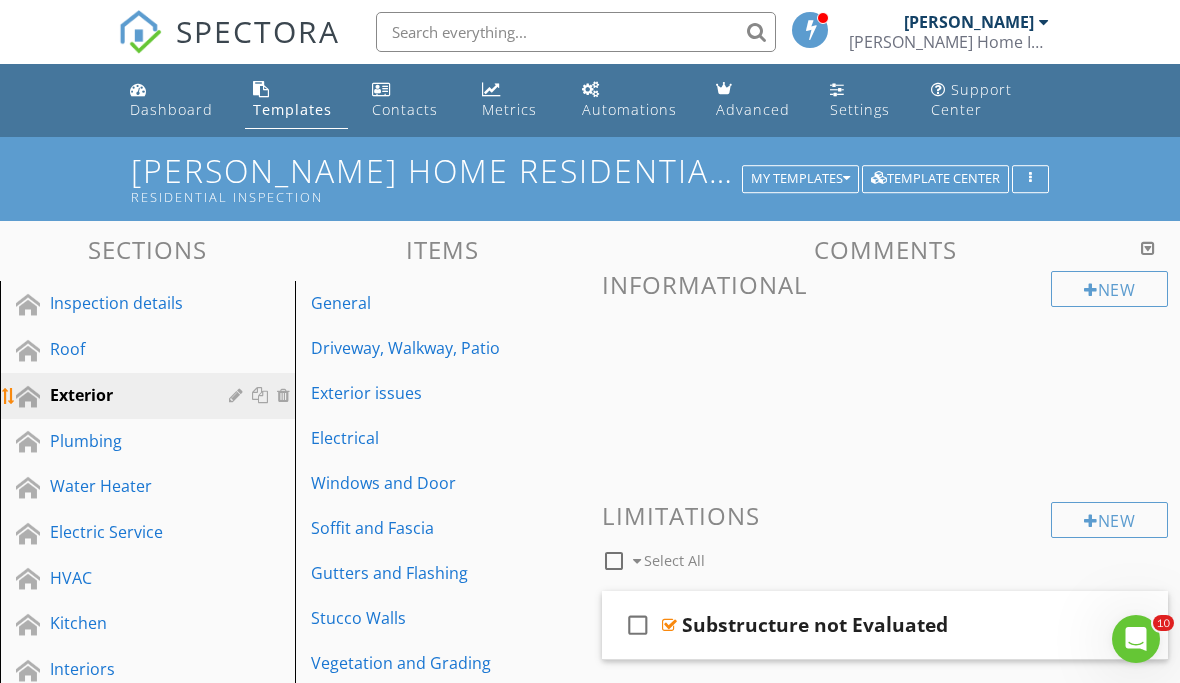scroll, scrollTop: 0, scrollLeft: 0, axis: both 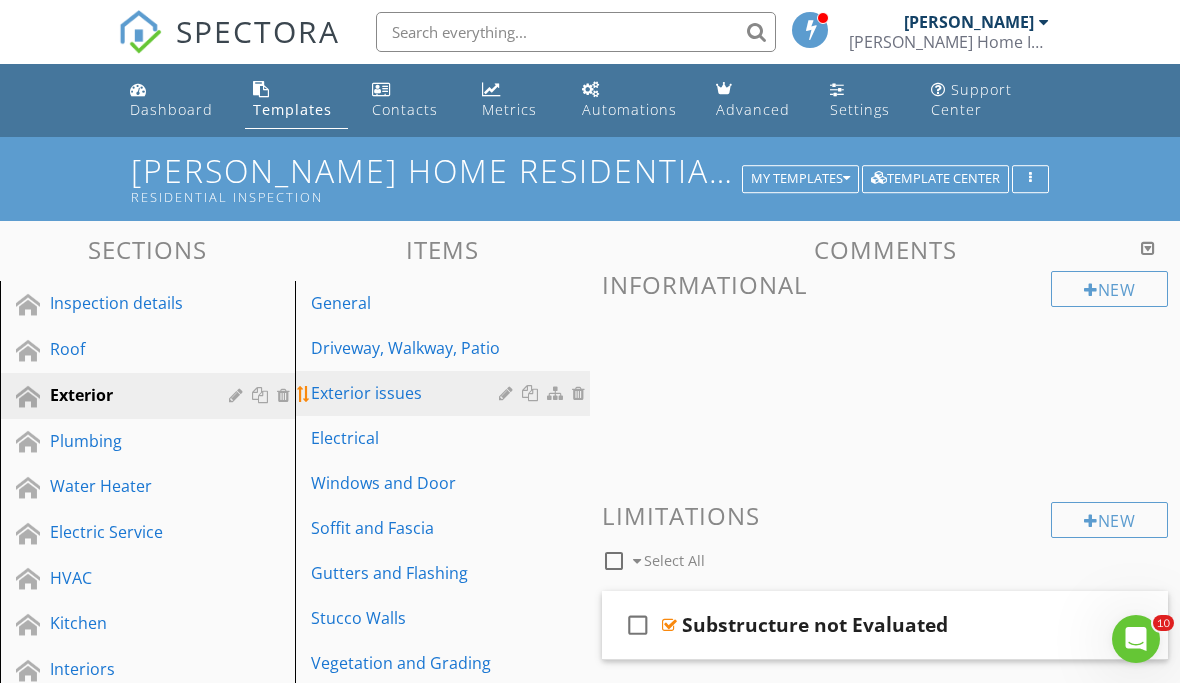 click on "Exterior issues" at bounding box center [408, 393] 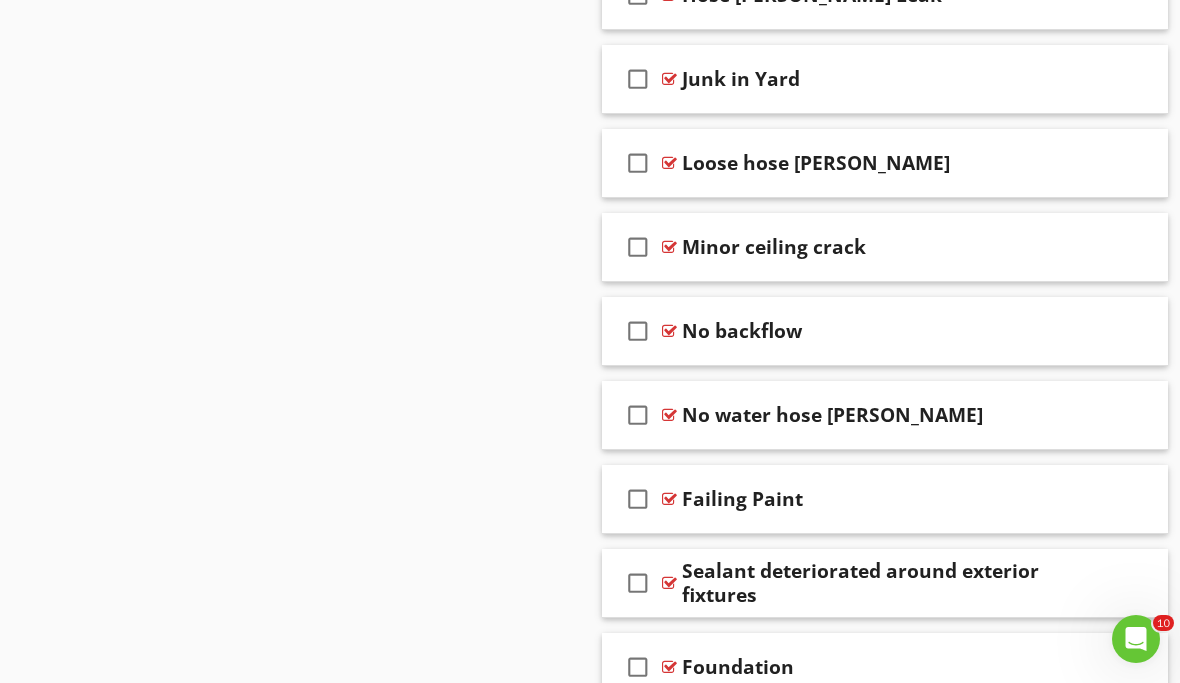 scroll, scrollTop: 2351, scrollLeft: 0, axis: vertical 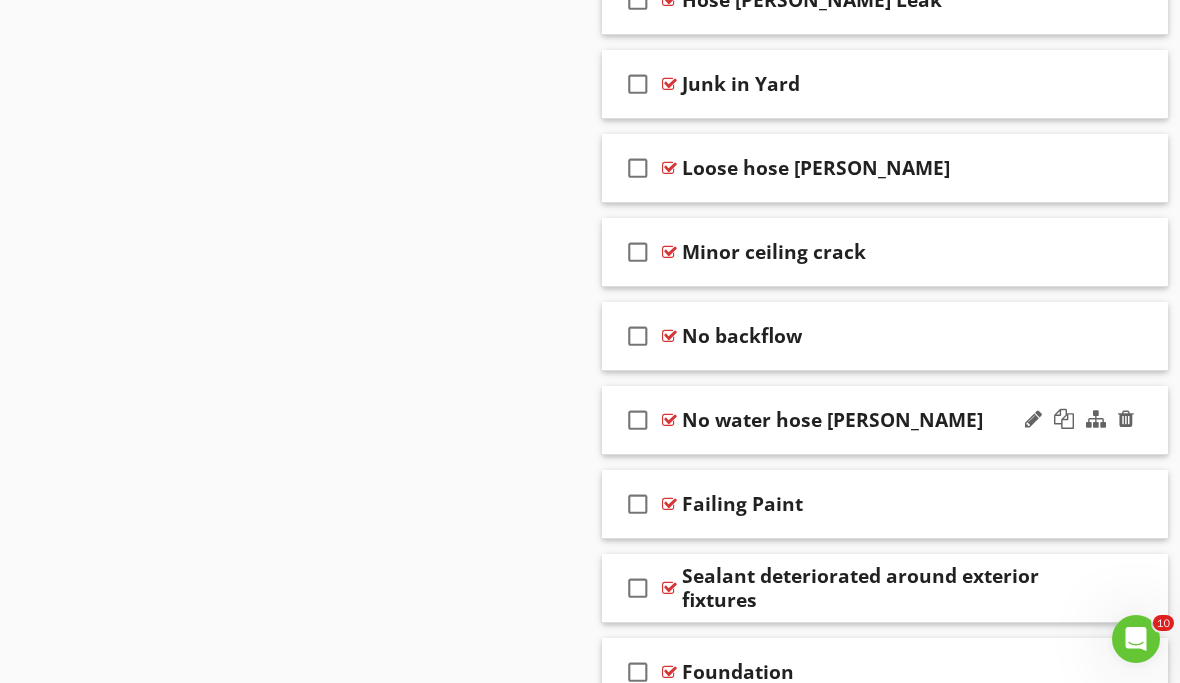 click on "No water hose bibb" at bounding box center [879, 420] 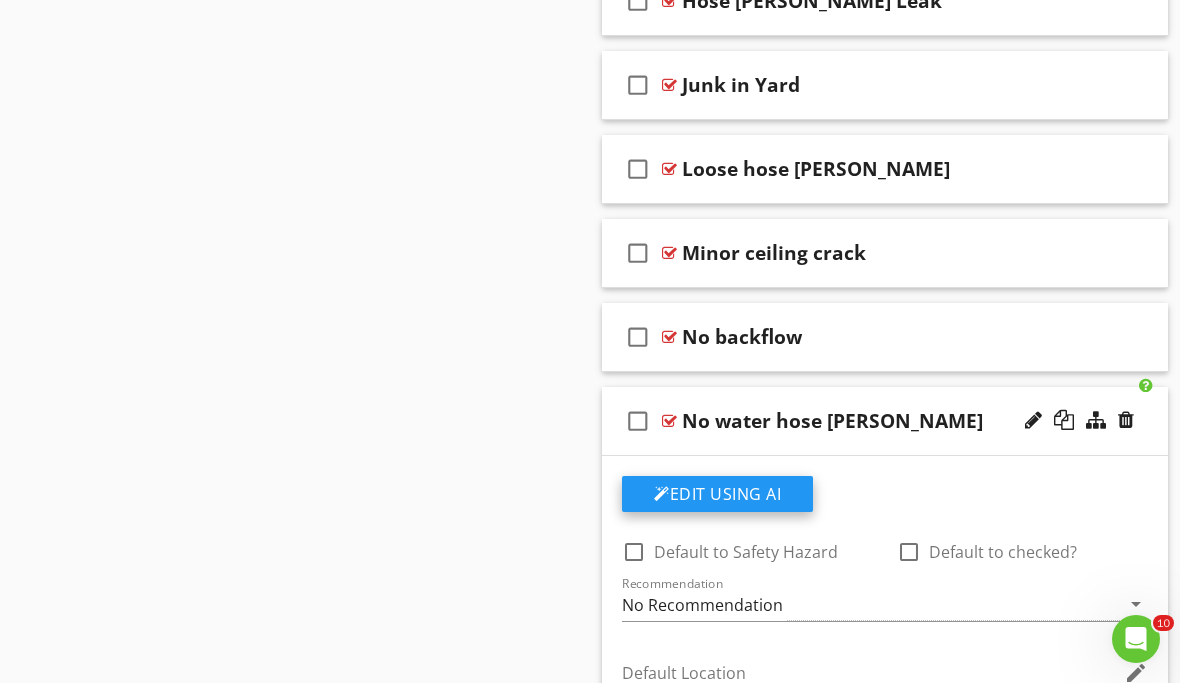 click on "Edit Using AI" at bounding box center [717, 494] 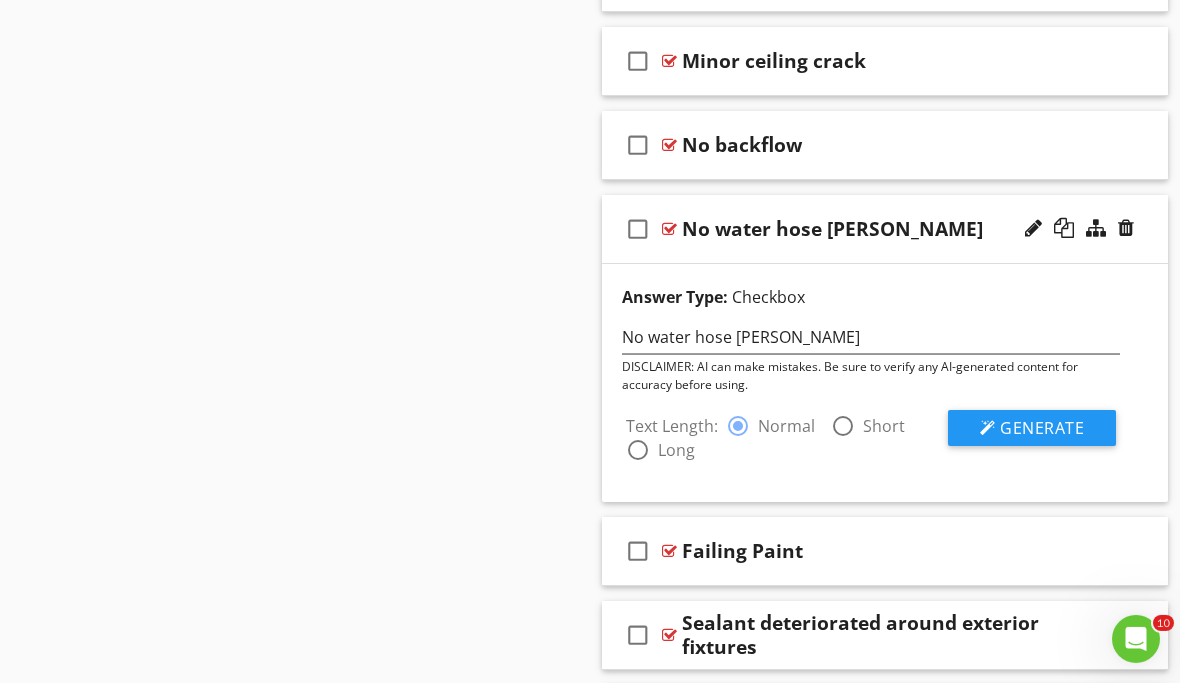 scroll, scrollTop: 2545, scrollLeft: 0, axis: vertical 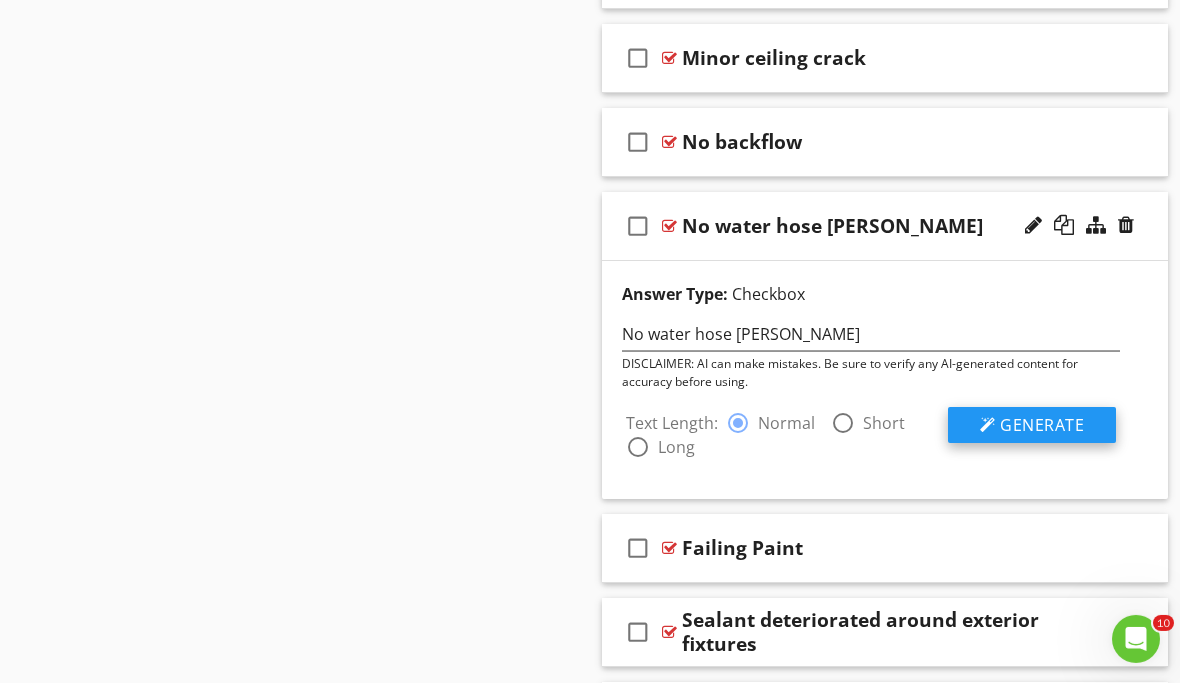 click on "Generate" at bounding box center (1042, 425) 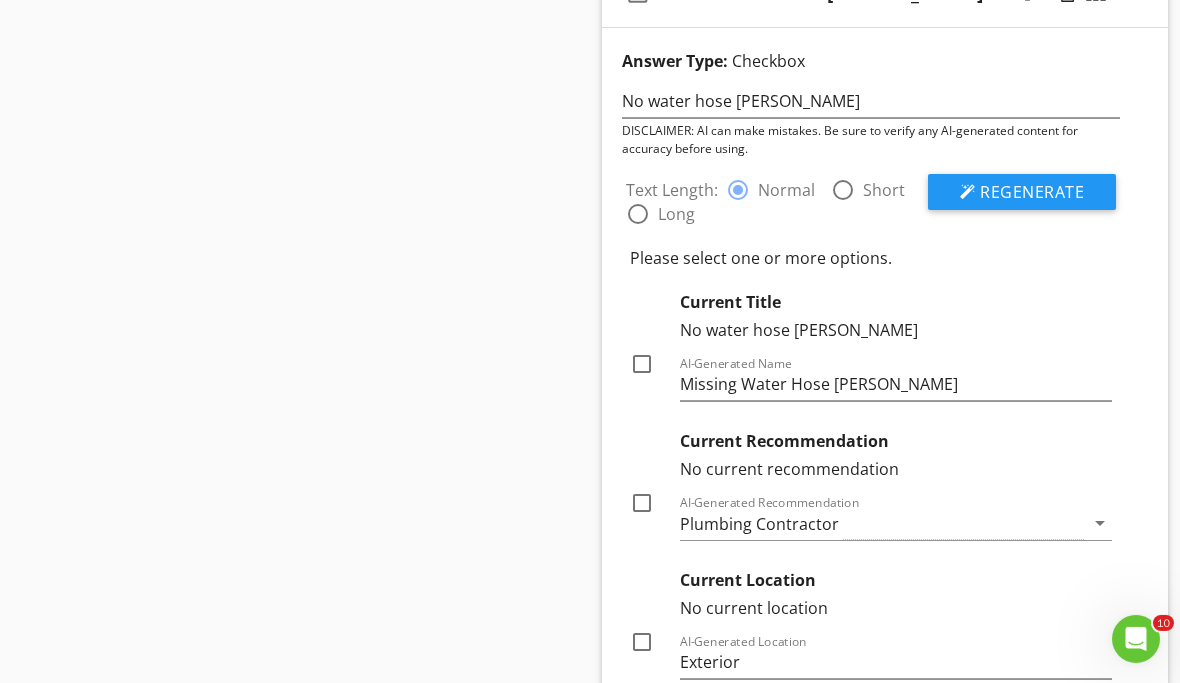 scroll, scrollTop: 2777, scrollLeft: 0, axis: vertical 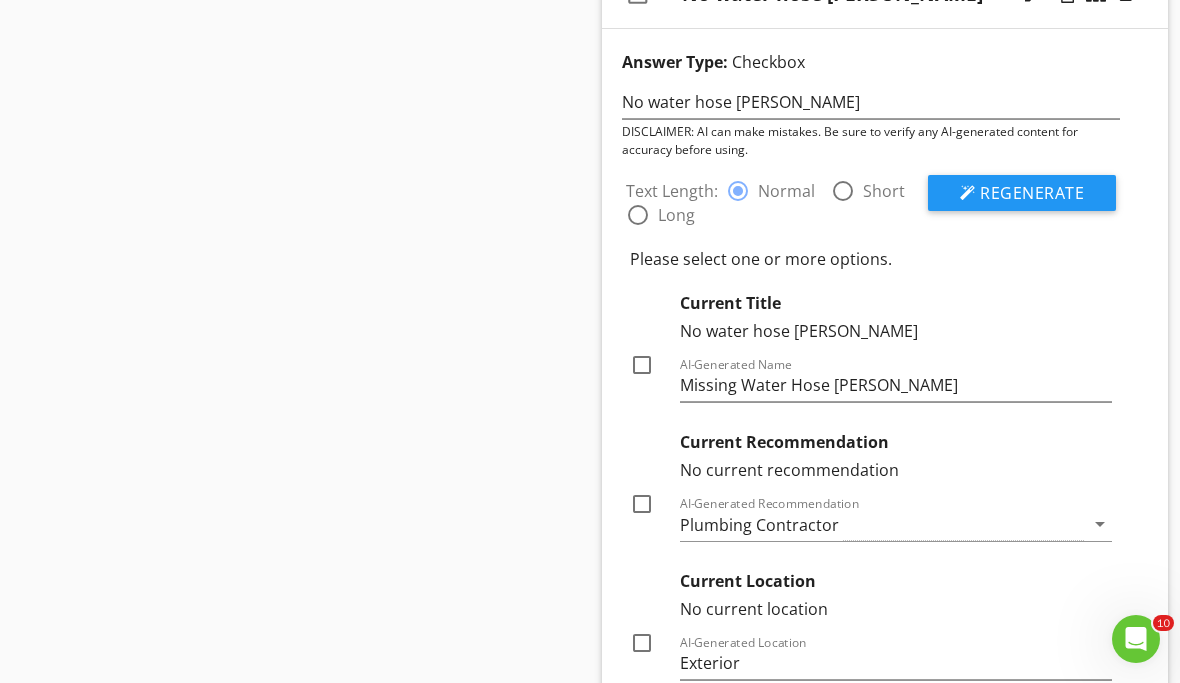 click at bounding box center (642, 504) 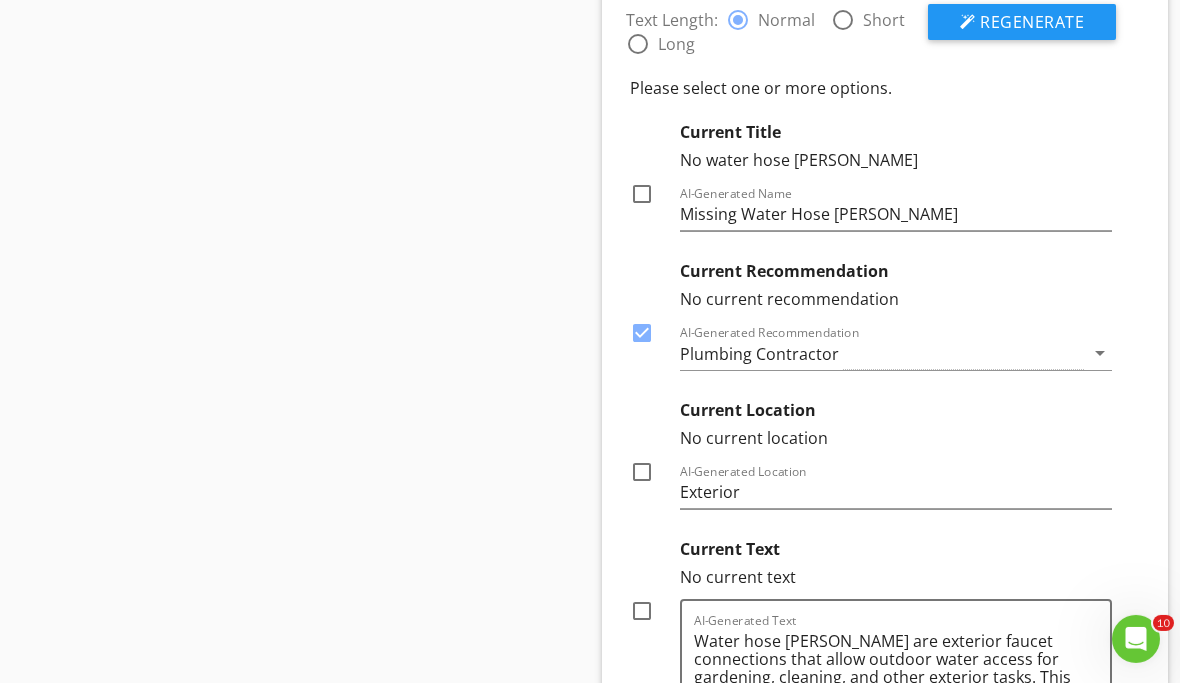 scroll, scrollTop: 2962, scrollLeft: 0, axis: vertical 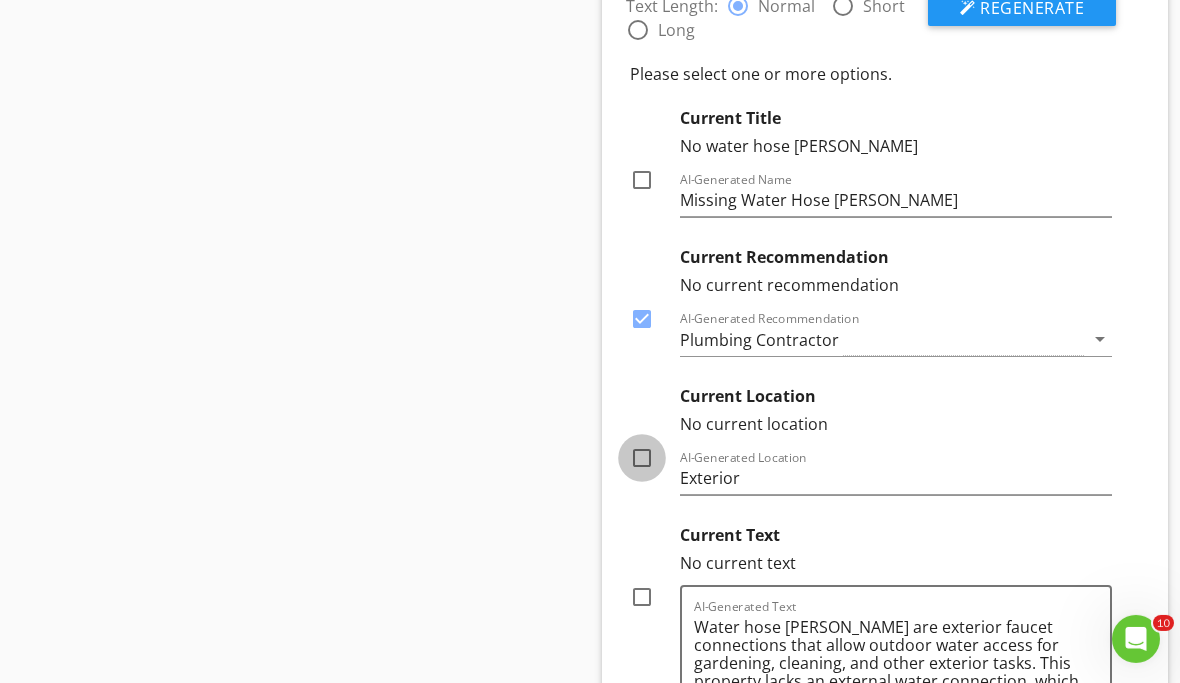 click at bounding box center (642, 458) 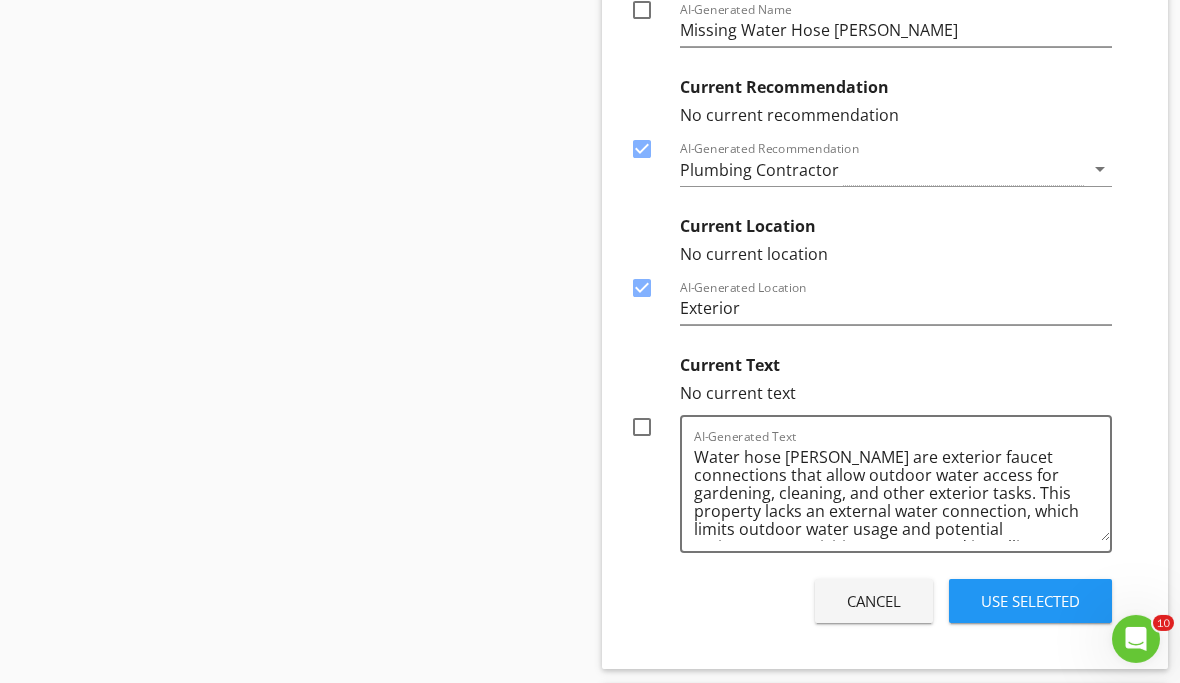 scroll, scrollTop: 3263, scrollLeft: 0, axis: vertical 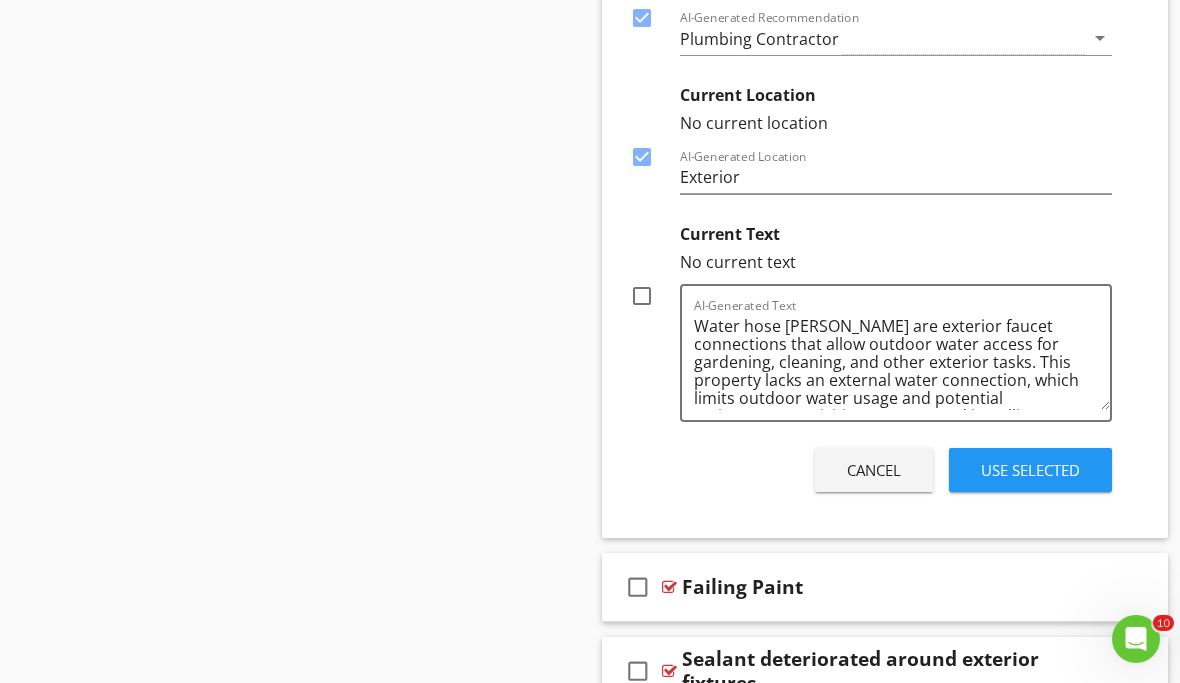 click at bounding box center (642, 296) 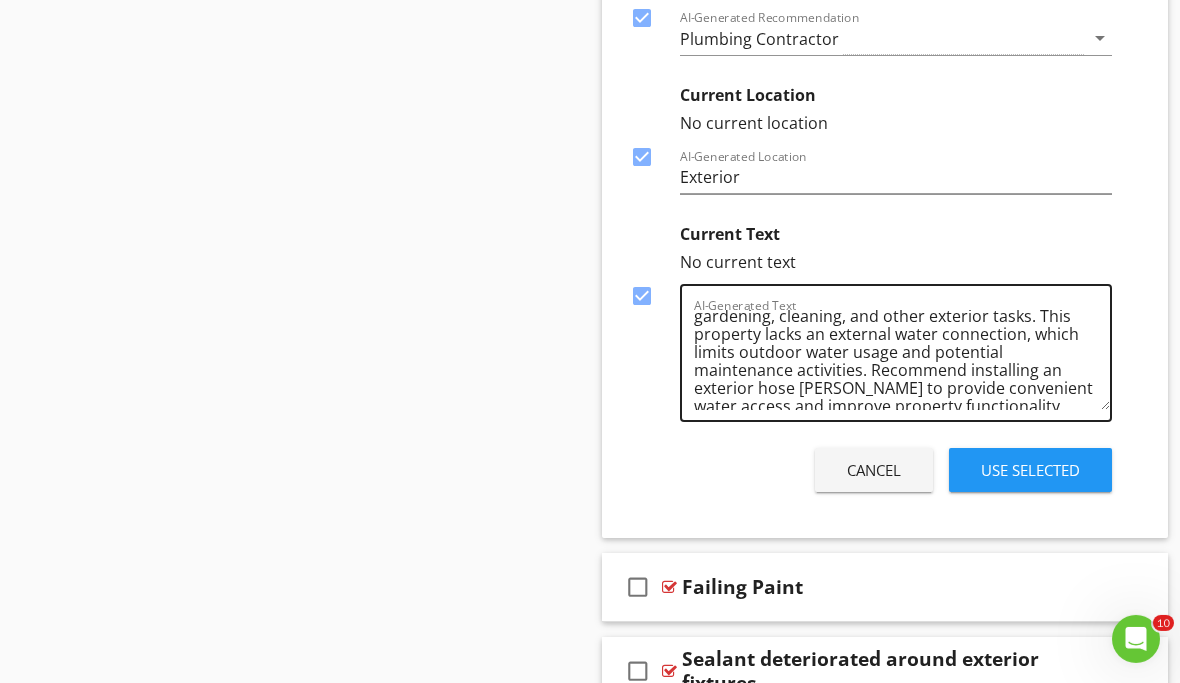 scroll, scrollTop: 60, scrollLeft: 0, axis: vertical 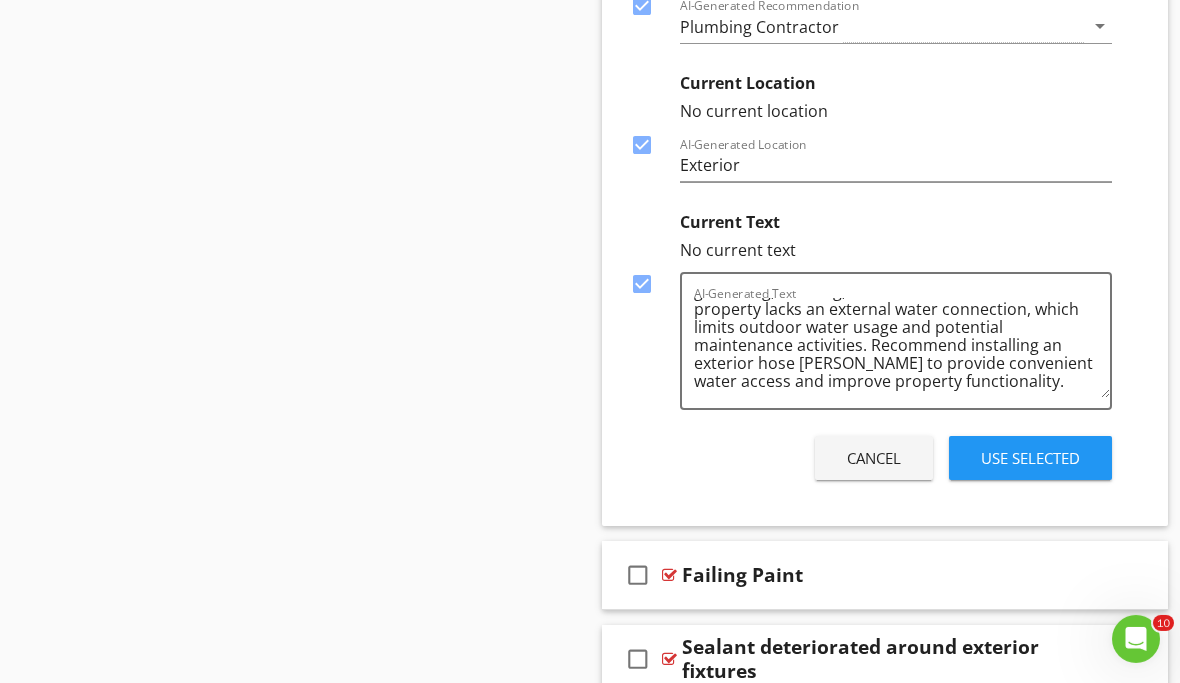 click on "Use Selected" at bounding box center (1030, 458) 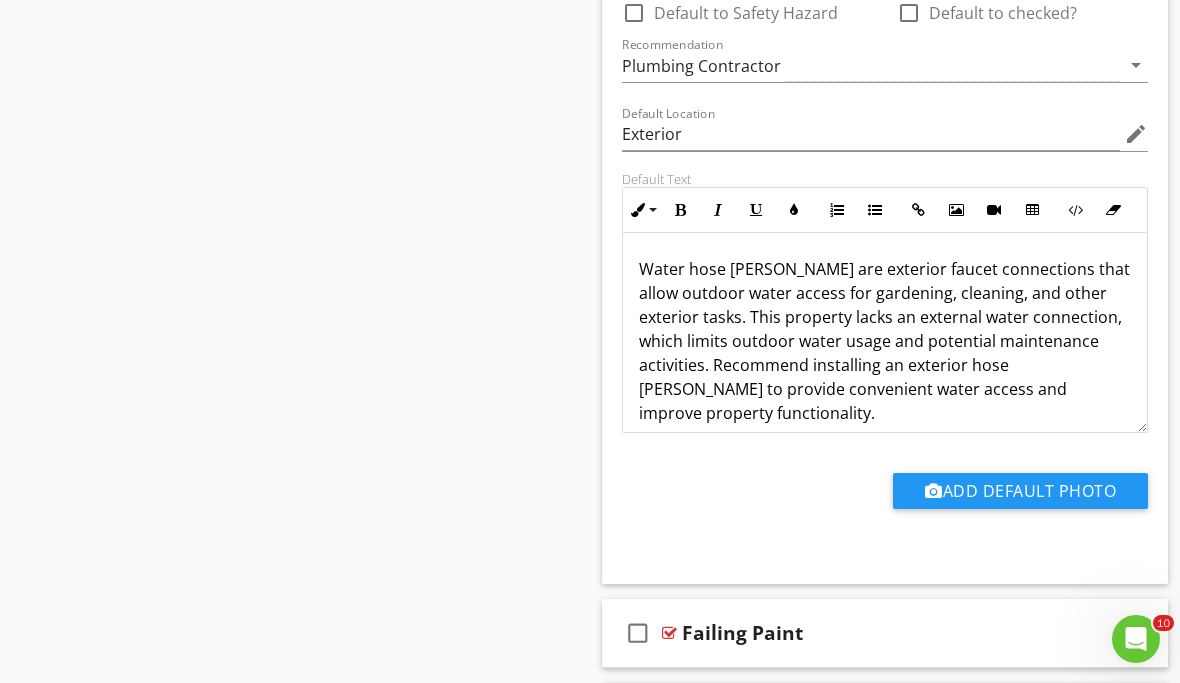 scroll, scrollTop: 2887, scrollLeft: 0, axis: vertical 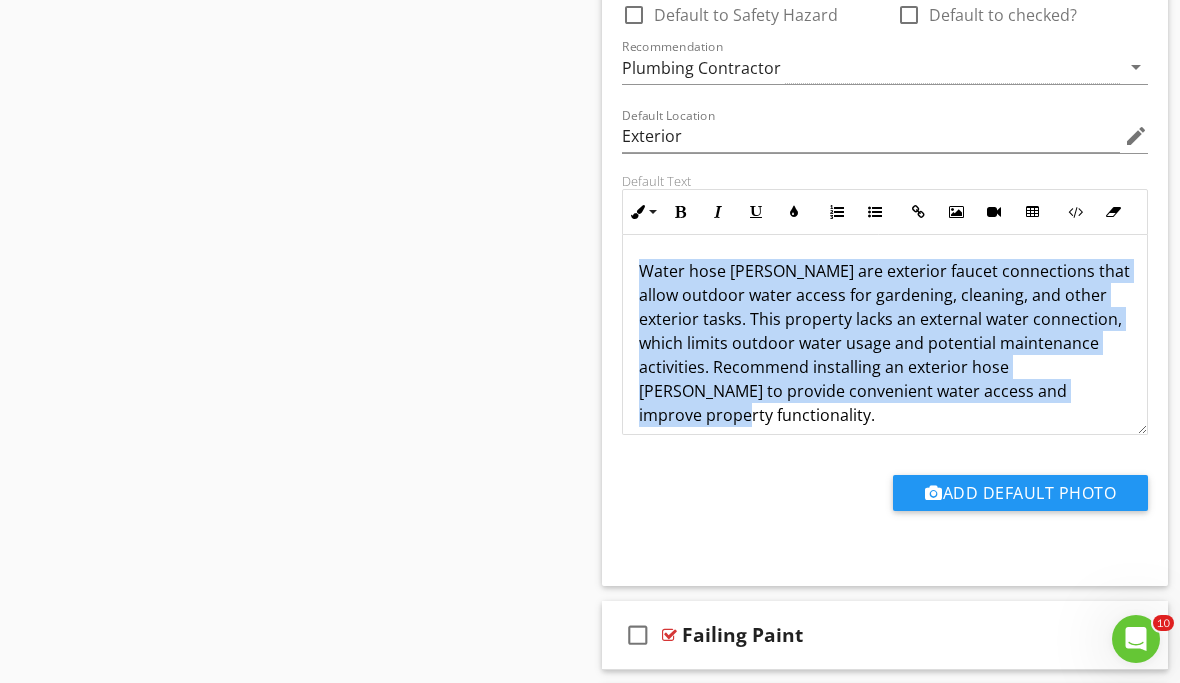 drag, startPoint x: 636, startPoint y: 265, endPoint x: 1082, endPoint y: 387, distance: 462.38513 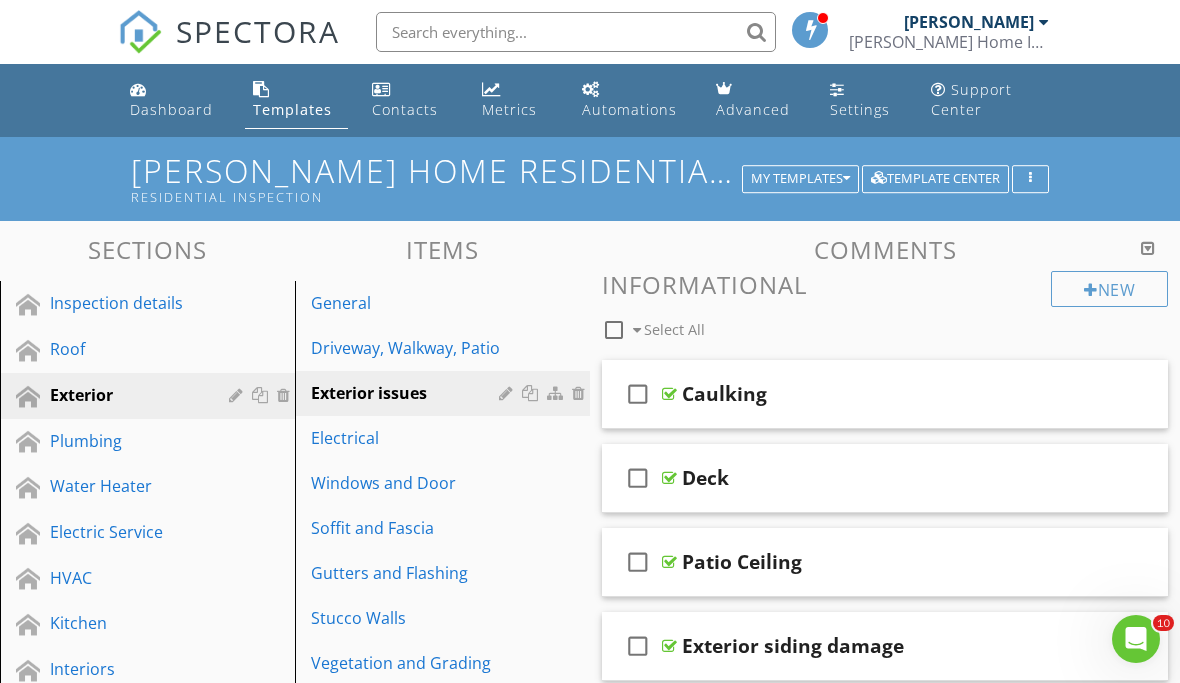 scroll, scrollTop: 0, scrollLeft: 0, axis: both 